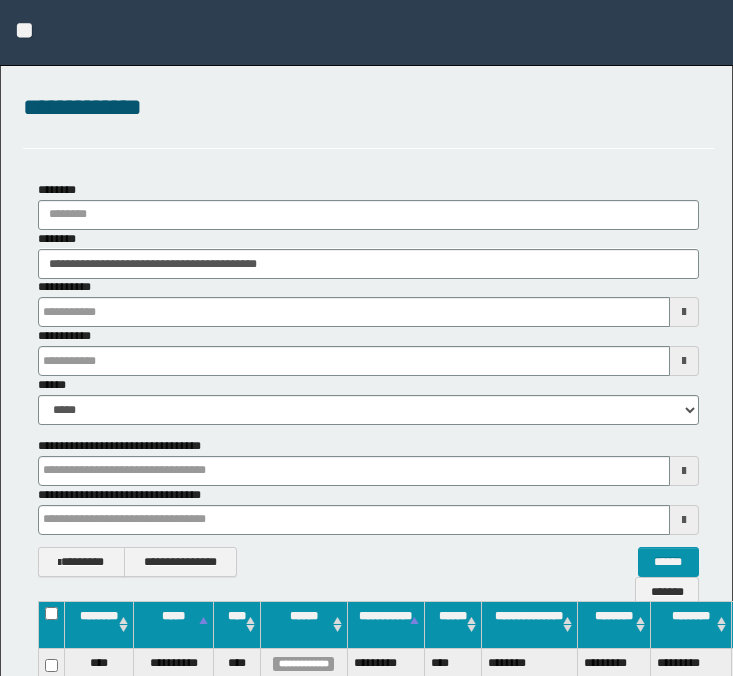 scroll, scrollTop: 263, scrollLeft: 107, axis: both 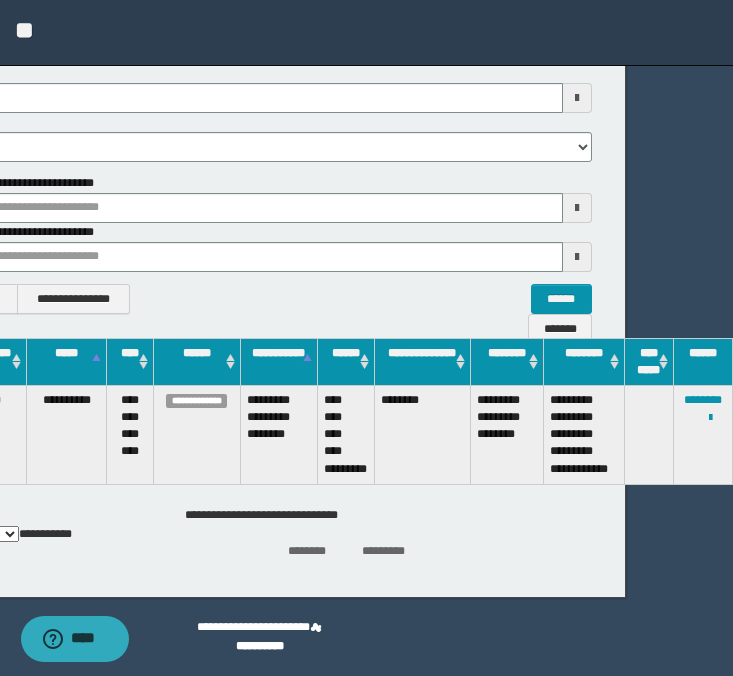 click on "**********" at bounding box center (261, 116) 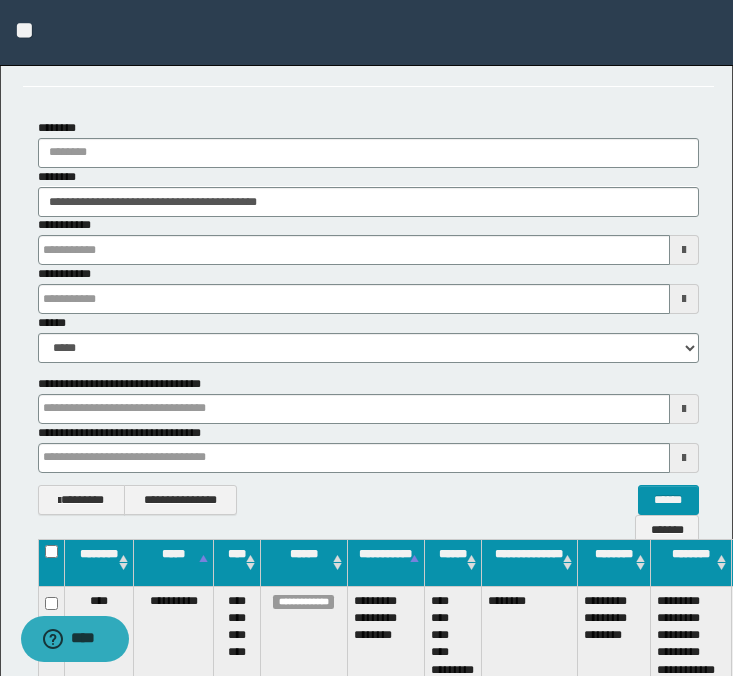 scroll, scrollTop: 0, scrollLeft: 0, axis: both 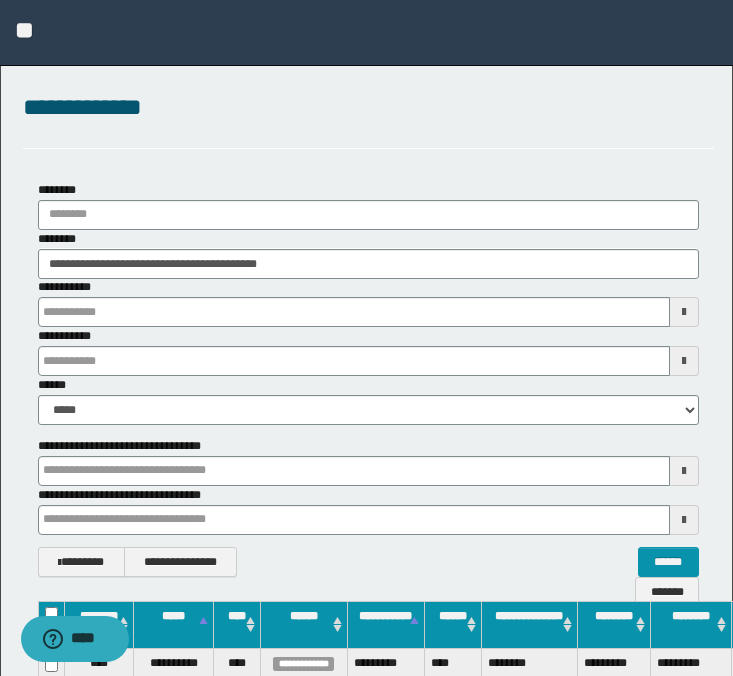 click on "**********" at bounding box center [368, 302] 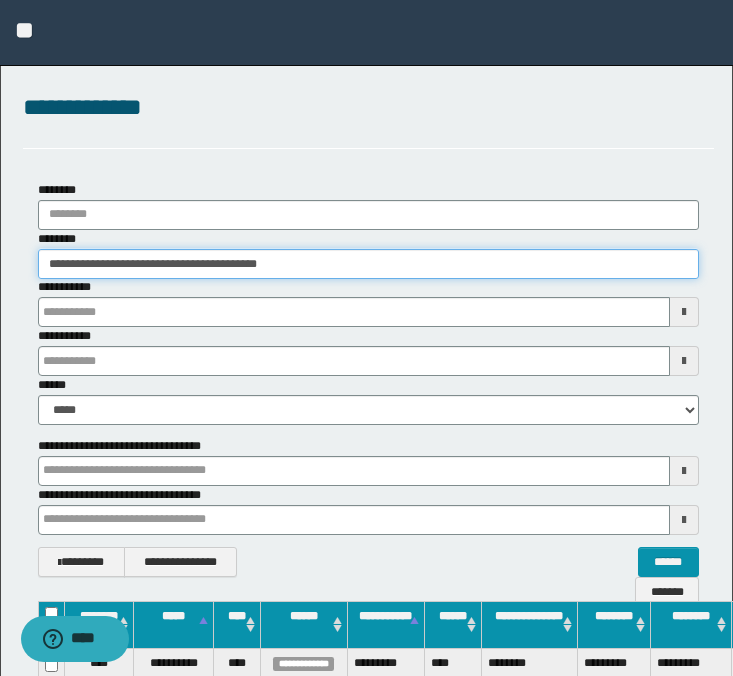 drag, startPoint x: 365, startPoint y: 273, endPoint x: 11, endPoint y: 250, distance: 354.7464 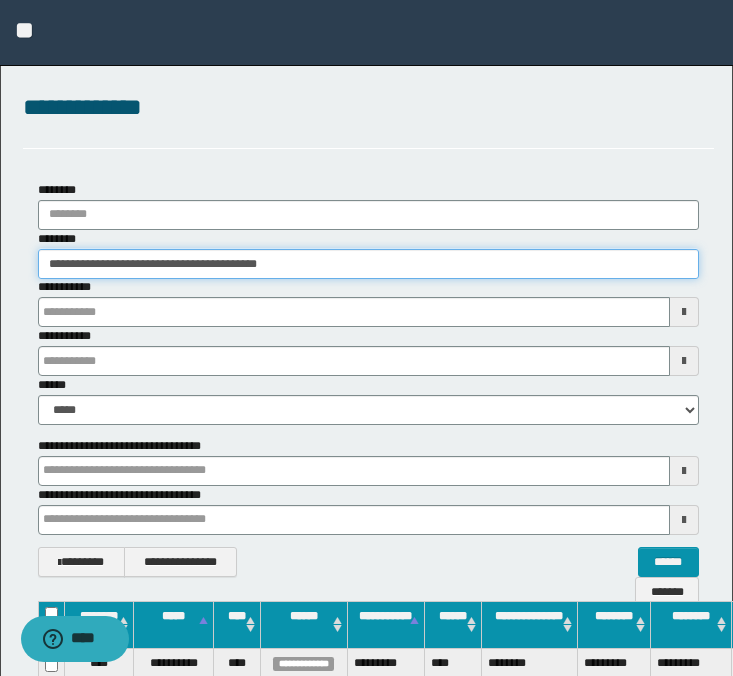 click on "**********" at bounding box center (368, 379) 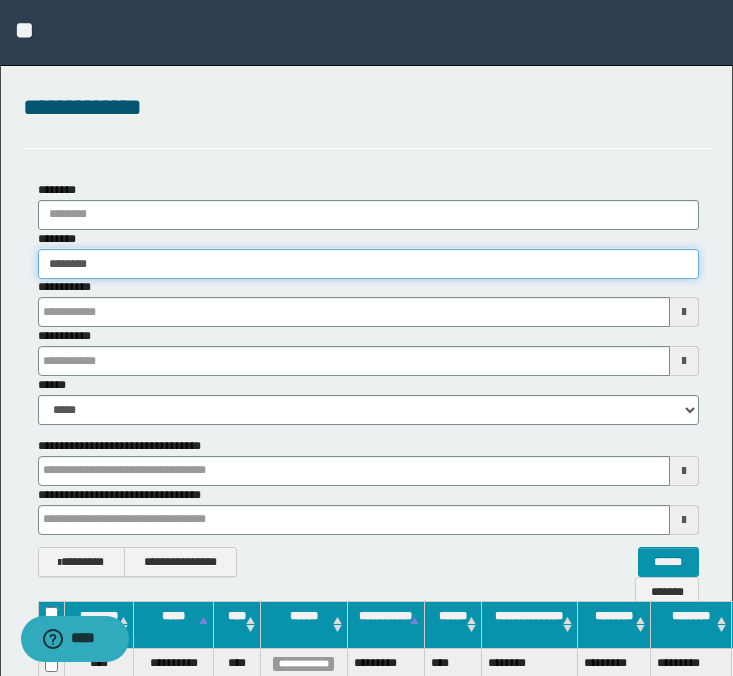 type on "********" 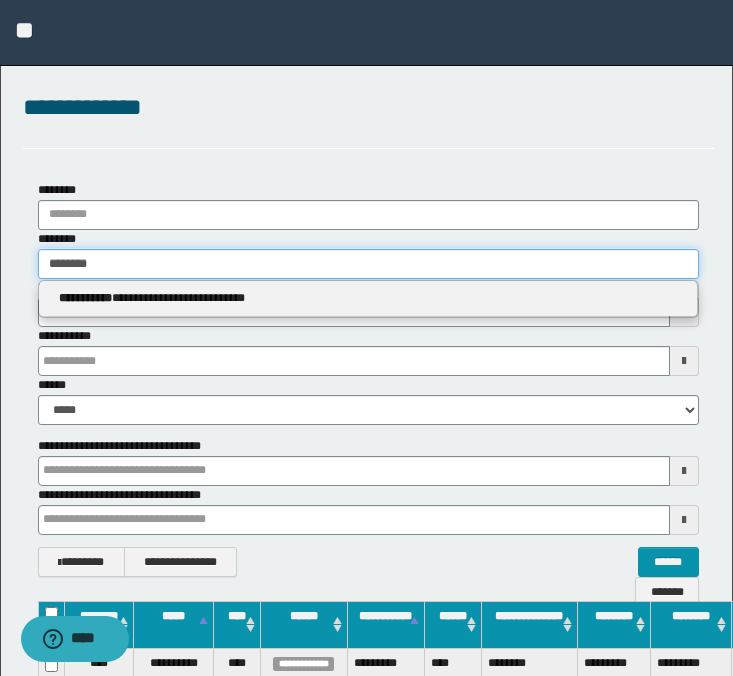 type on "********" 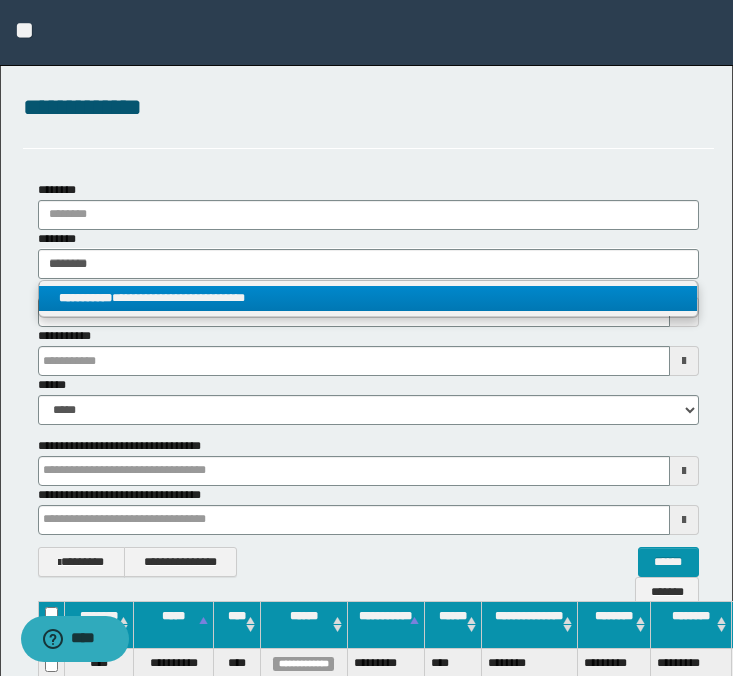 click on "**********" at bounding box center (368, 298) 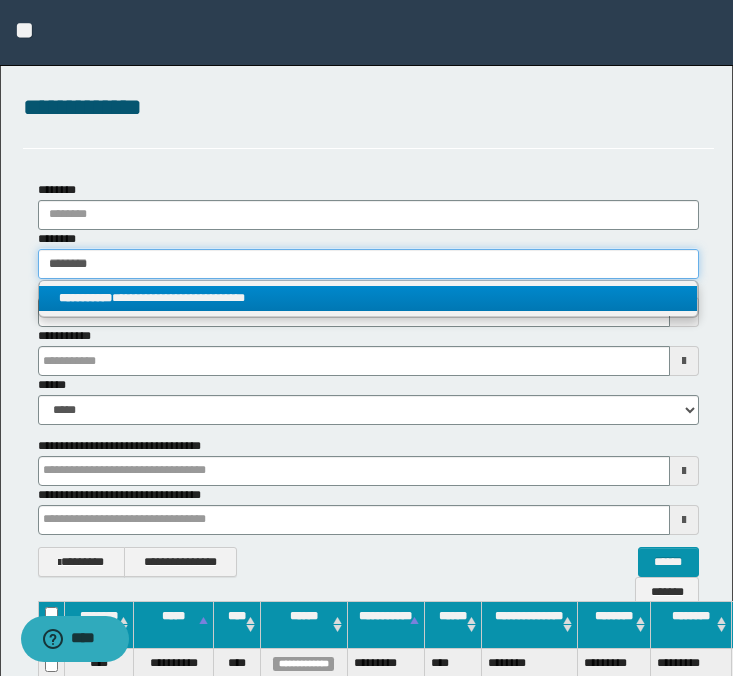 type 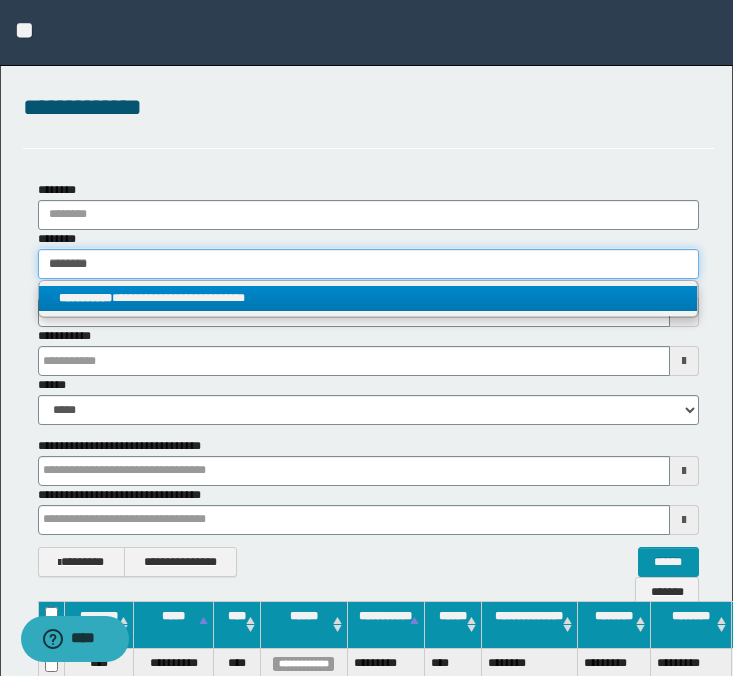 type on "**********" 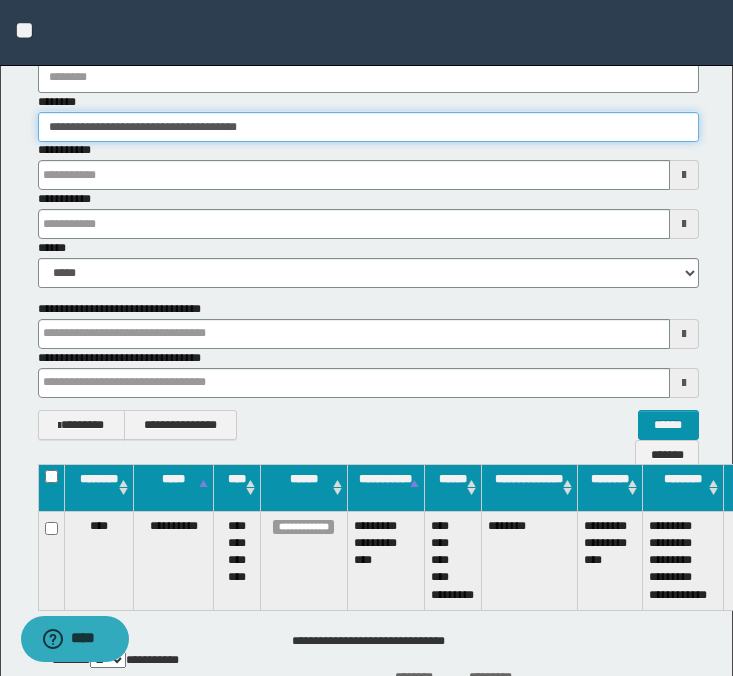 scroll, scrollTop: 137, scrollLeft: 99, axis: both 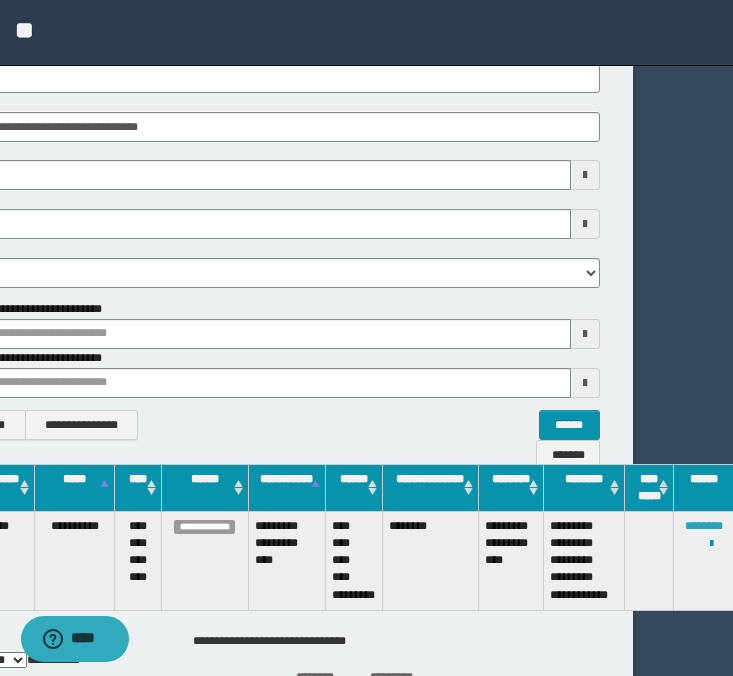click on "********" at bounding box center (704, 526) 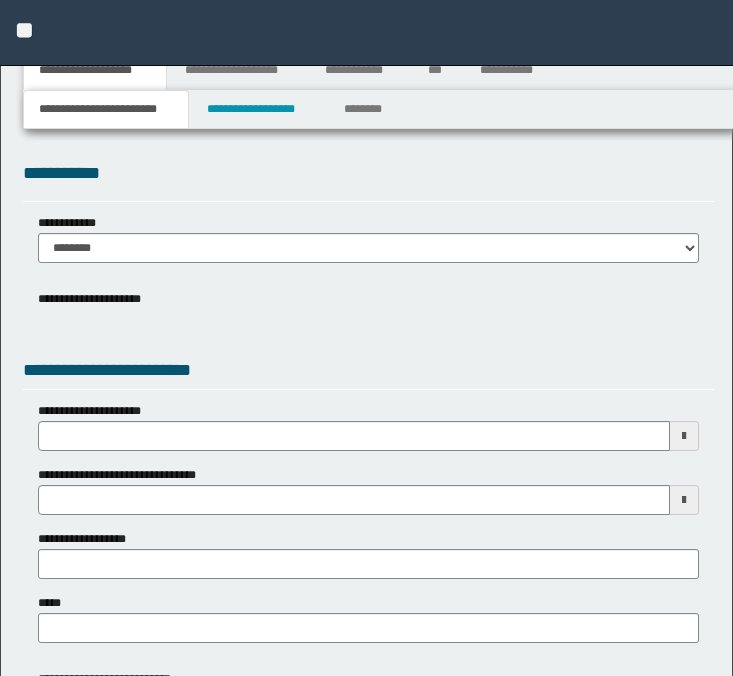 scroll, scrollTop: 0, scrollLeft: 0, axis: both 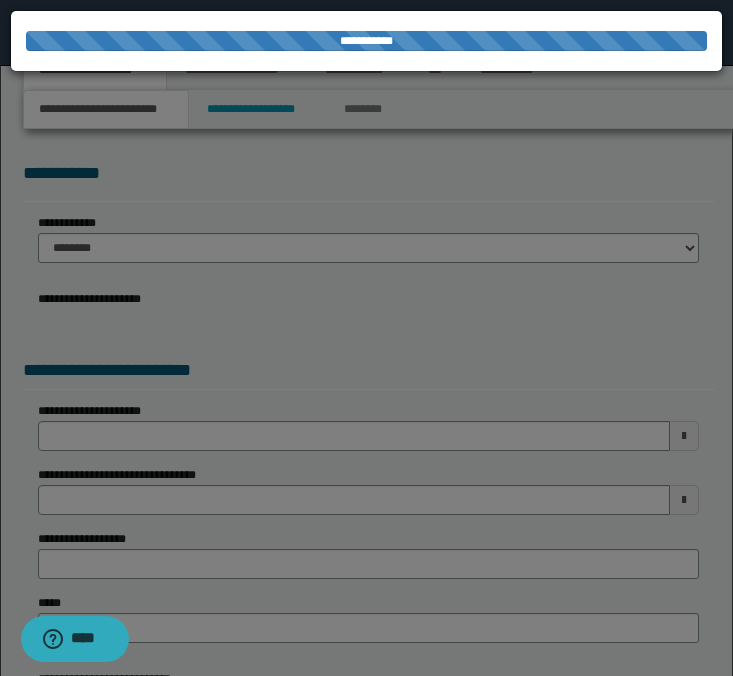 select on "*" 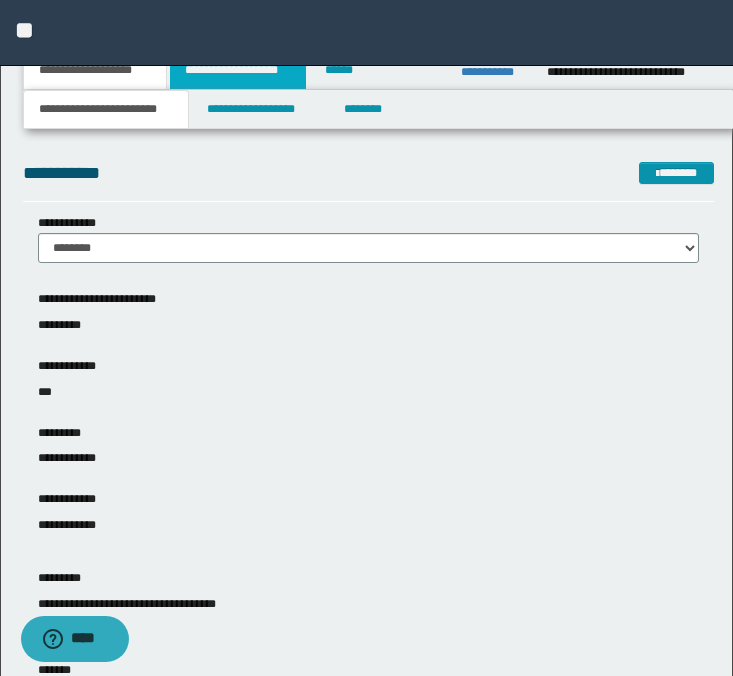 click on "**********" at bounding box center [238, 70] 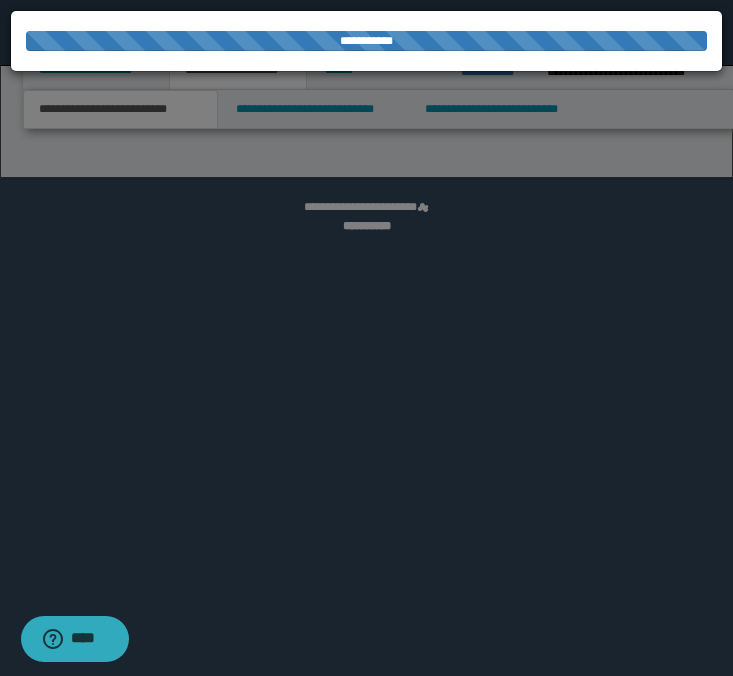click at bounding box center (366, 338) 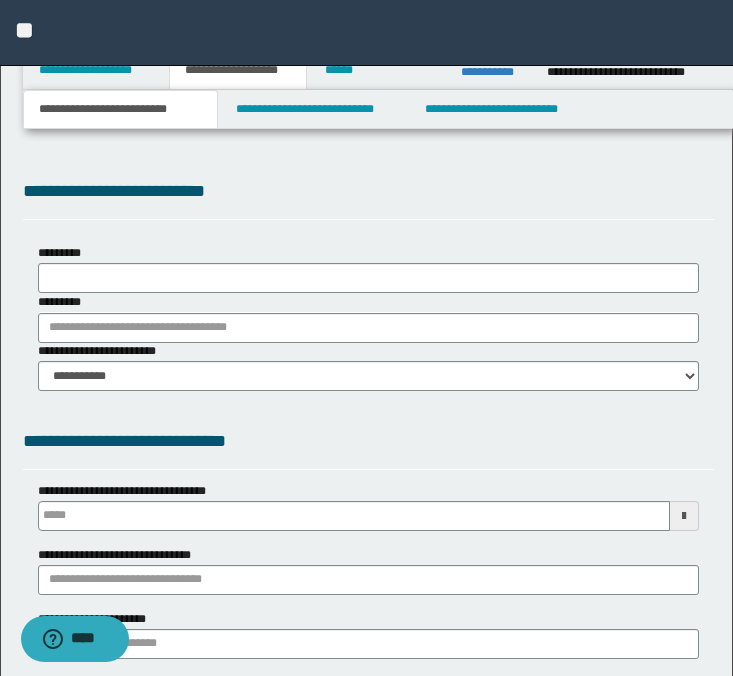 scroll, scrollTop: 0, scrollLeft: 0, axis: both 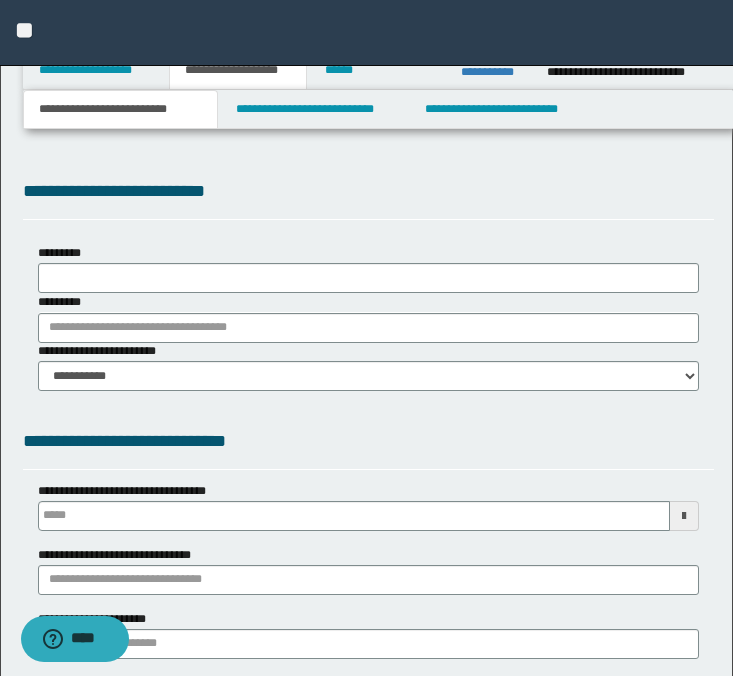 select on "*" 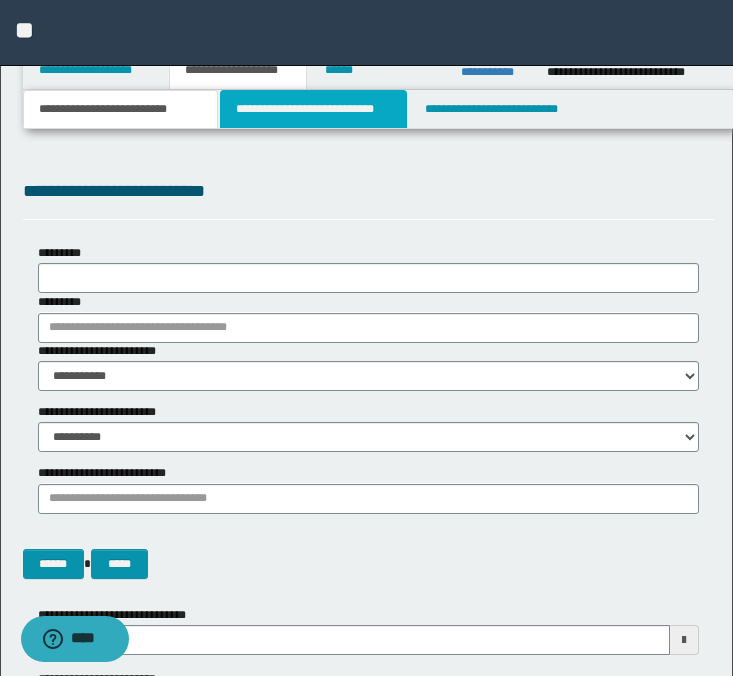 click on "**********" at bounding box center (314, 109) 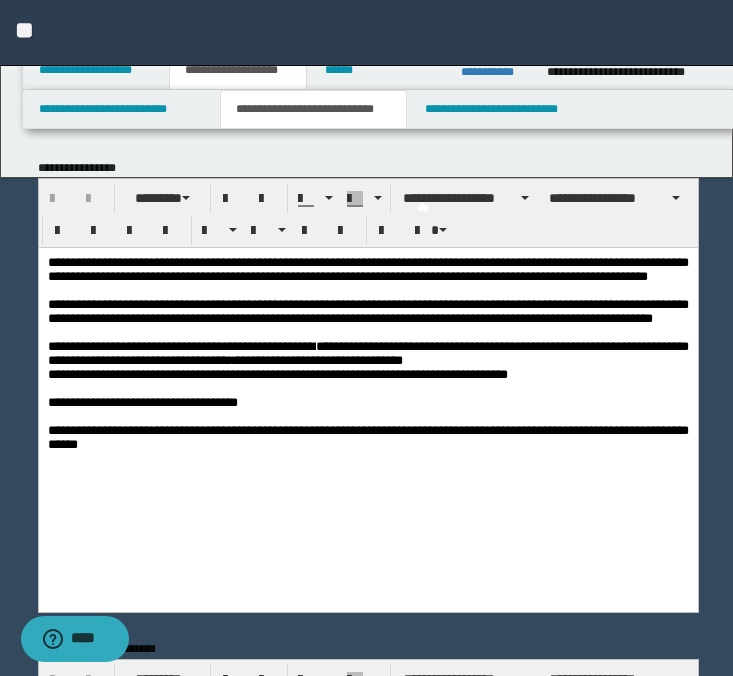 scroll, scrollTop: 0, scrollLeft: 0, axis: both 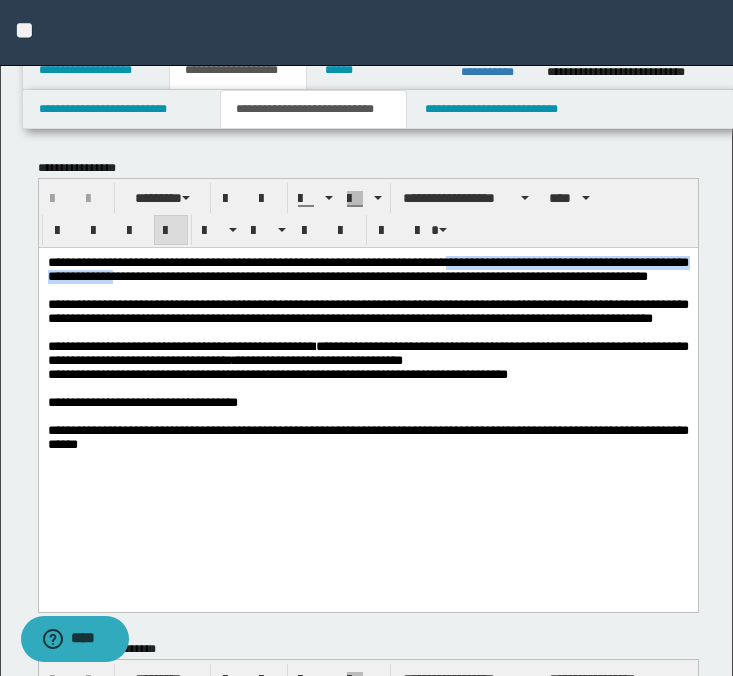 drag, startPoint x: 553, startPoint y: 261, endPoint x: 400, endPoint y: 276, distance: 153.73354 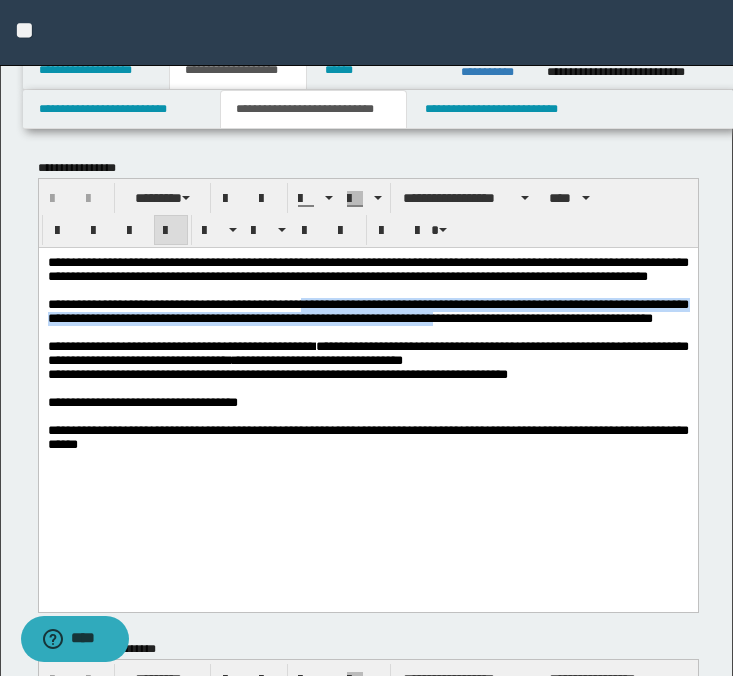 drag, startPoint x: 359, startPoint y: 324, endPoint x: 600, endPoint y: 336, distance: 241.29857 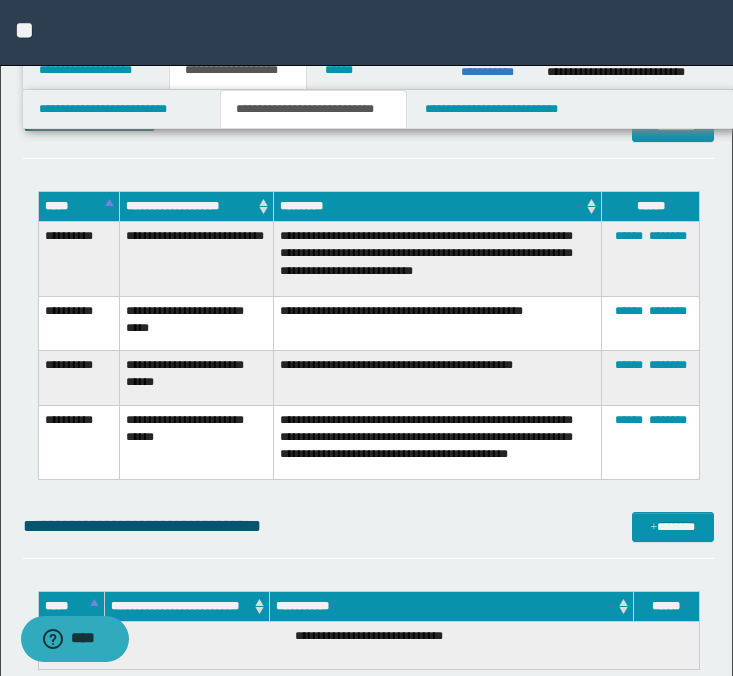 scroll, scrollTop: 2636, scrollLeft: 0, axis: vertical 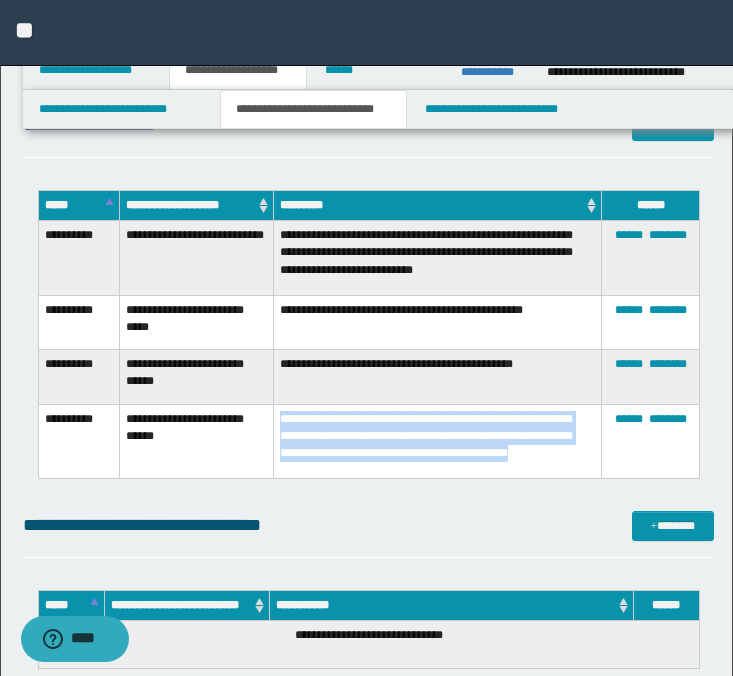 drag, startPoint x: 332, startPoint y: 461, endPoint x: 276, endPoint y: 410, distance: 75.74299 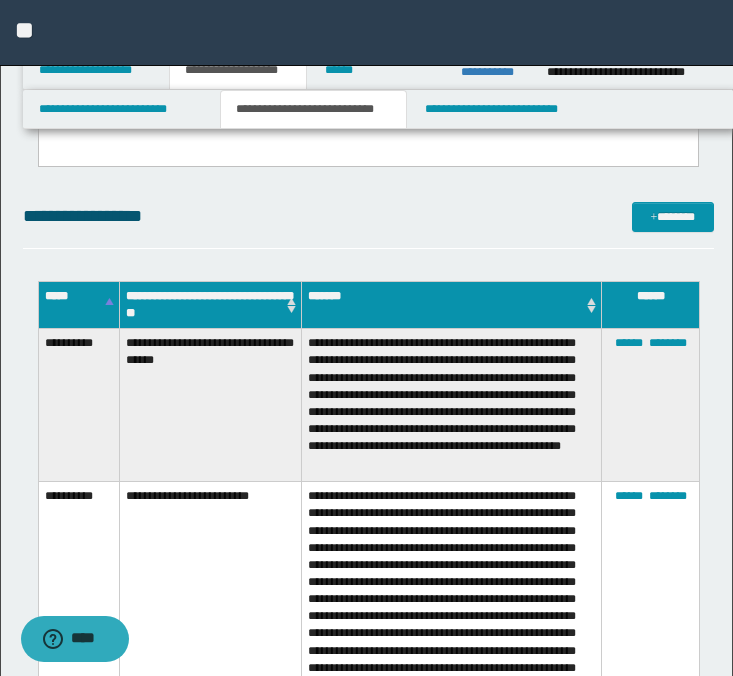 scroll, scrollTop: 969, scrollLeft: 0, axis: vertical 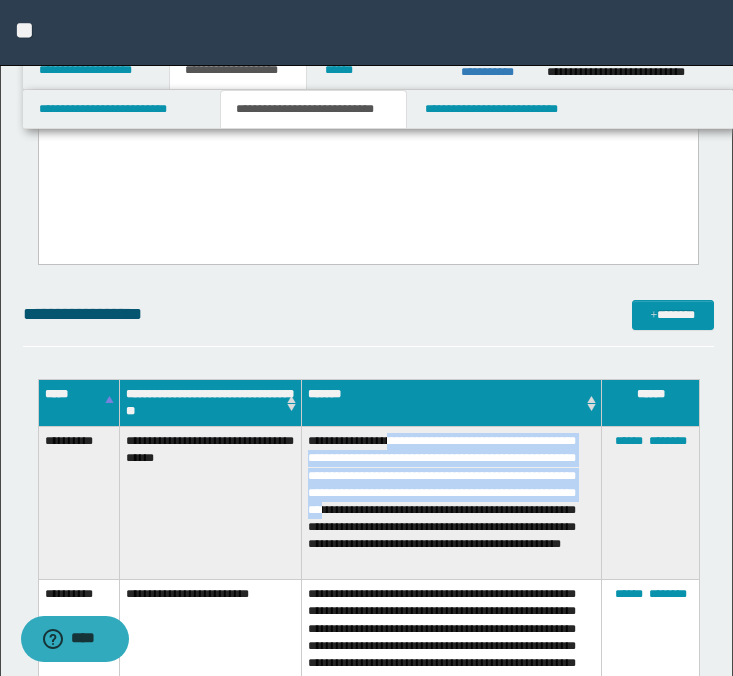 drag, startPoint x: 401, startPoint y: 445, endPoint x: 514, endPoint y: 503, distance: 127.01575 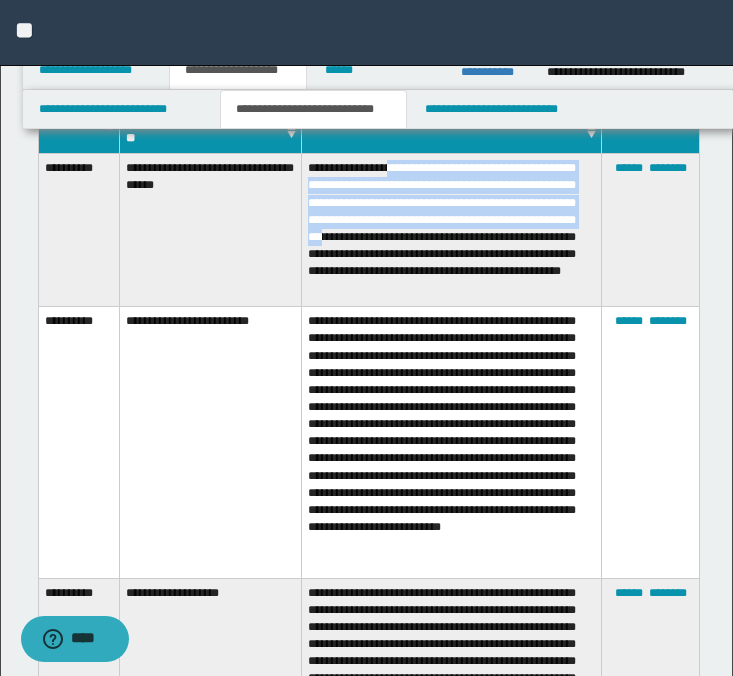 scroll, scrollTop: 1244, scrollLeft: 0, axis: vertical 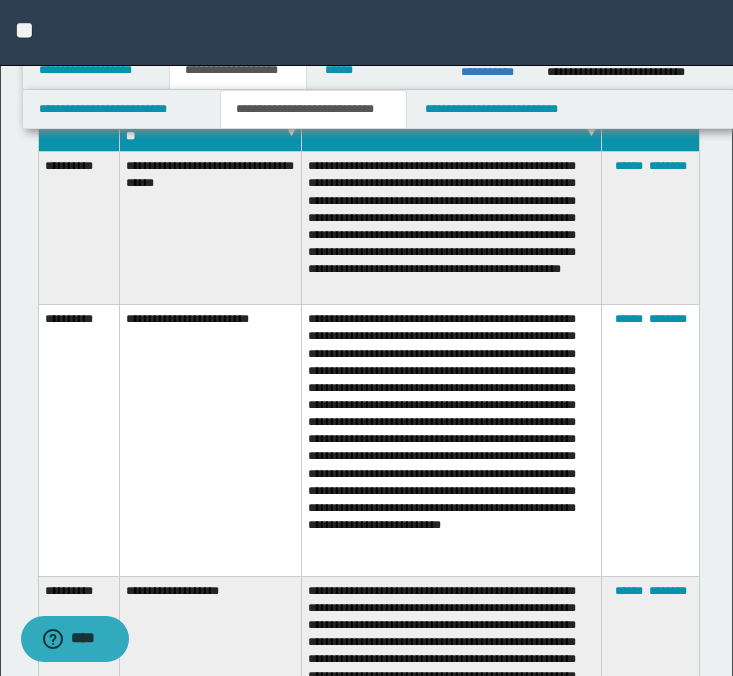 click on "**********" at bounding box center (451, 440) 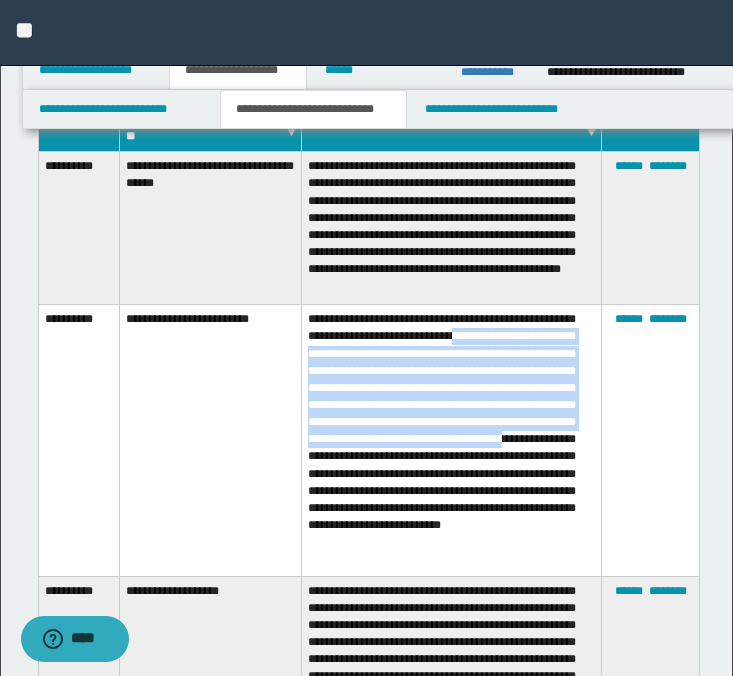 drag, startPoint x: 503, startPoint y: 332, endPoint x: 528, endPoint y: 447, distance: 117.68602 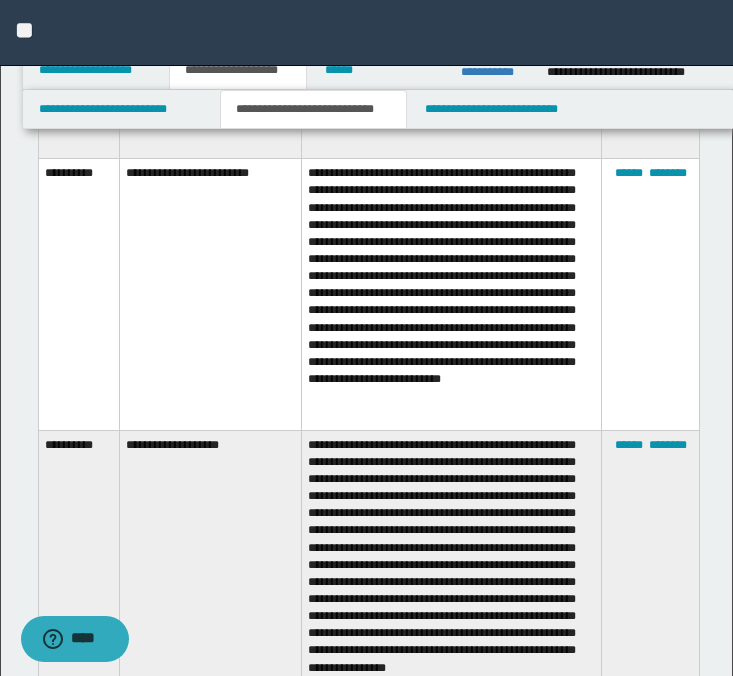 scroll, scrollTop: 1542, scrollLeft: 0, axis: vertical 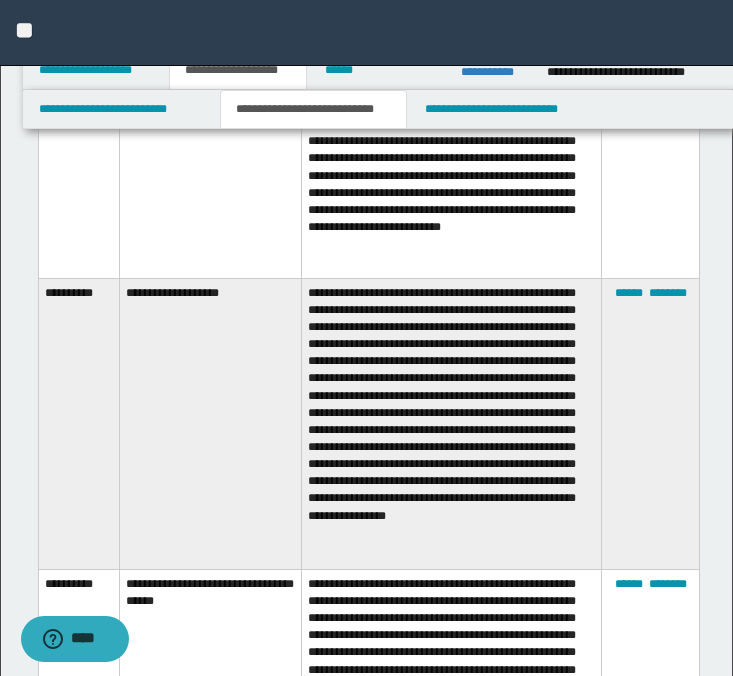 click on "**********" at bounding box center [451, 423] 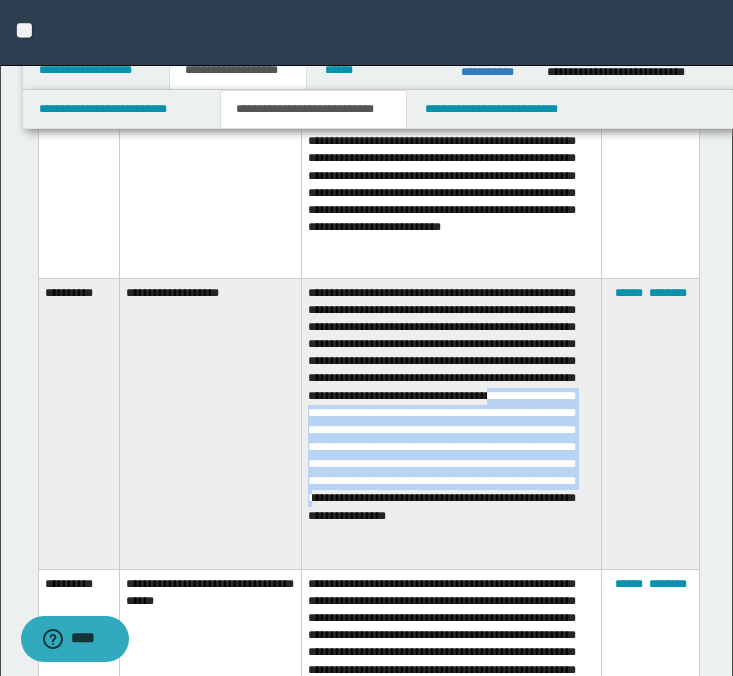 drag, startPoint x: 543, startPoint y: 405, endPoint x: 552, endPoint y: 517, distance: 112.36102 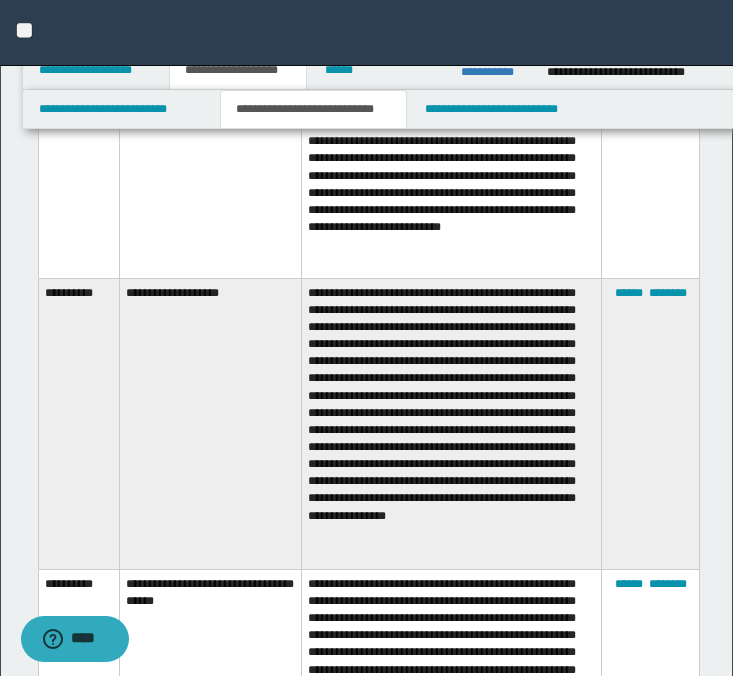 click on "**********" at bounding box center (451, 423) 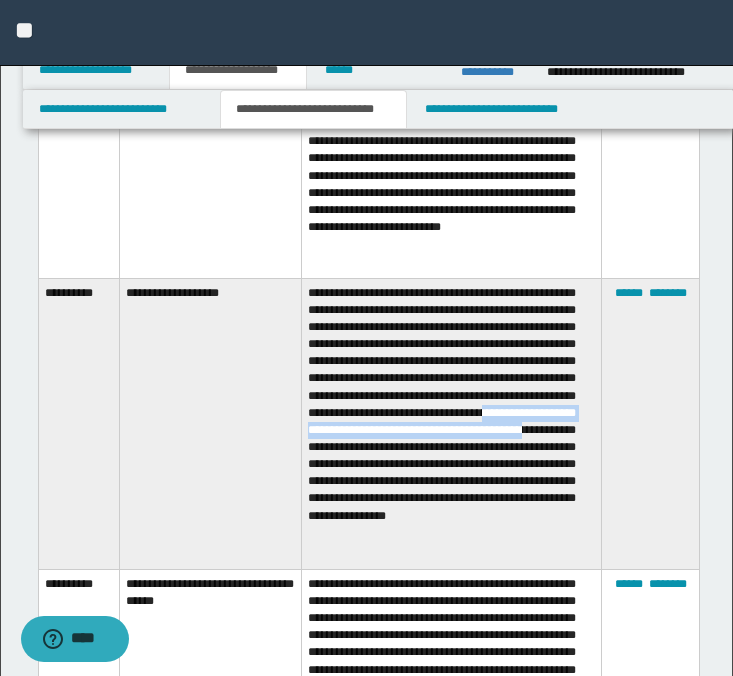 drag, startPoint x: 564, startPoint y: 427, endPoint x: 351, endPoint y: 461, distance: 215.69655 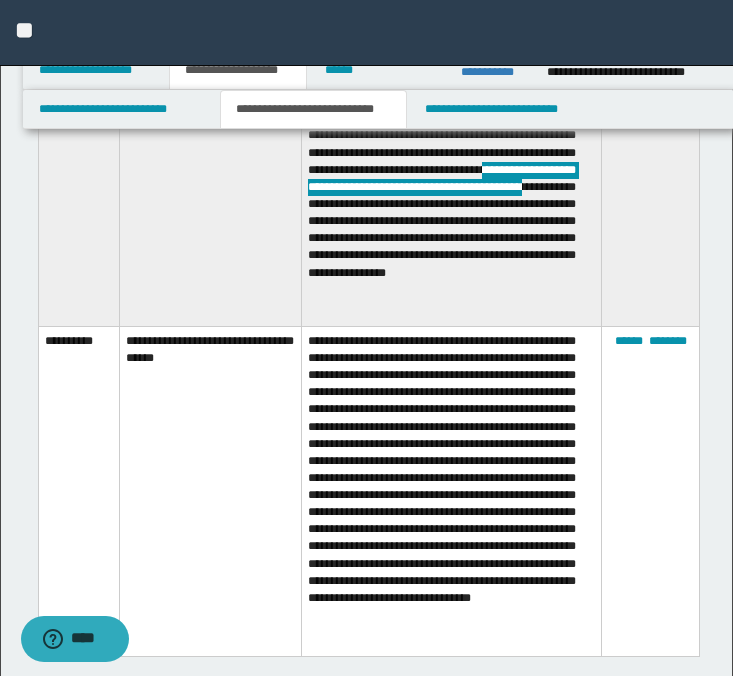 scroll, scrollTop: 1791, scrollLeft: 0, axis: vertical 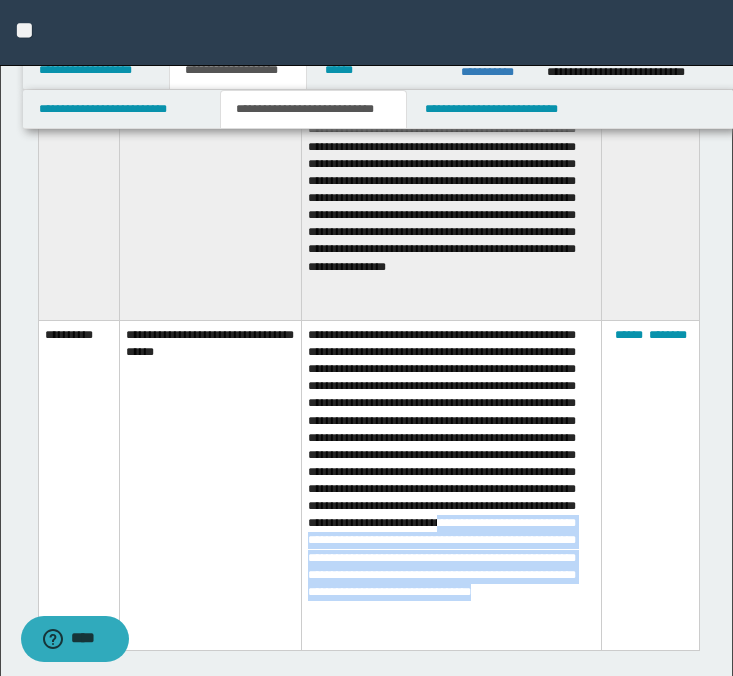 drag, startPoint x: 475, startPoint y: 547, endPoint x: 481, endPoint y: 646, distance: 99.18165 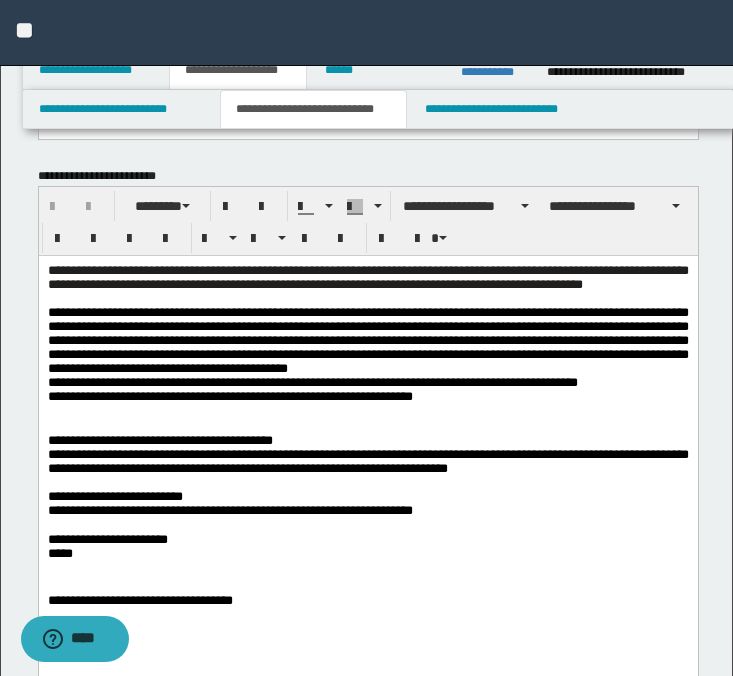 scroll, scrollTop: 470, scrollLeft: 0, axis: vertical 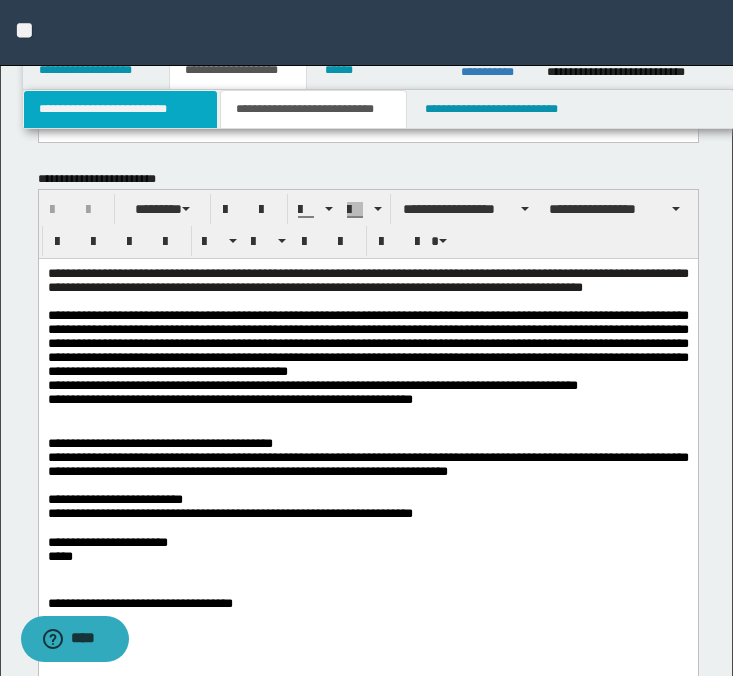 click on "**********" at bounding box center (120, 109) 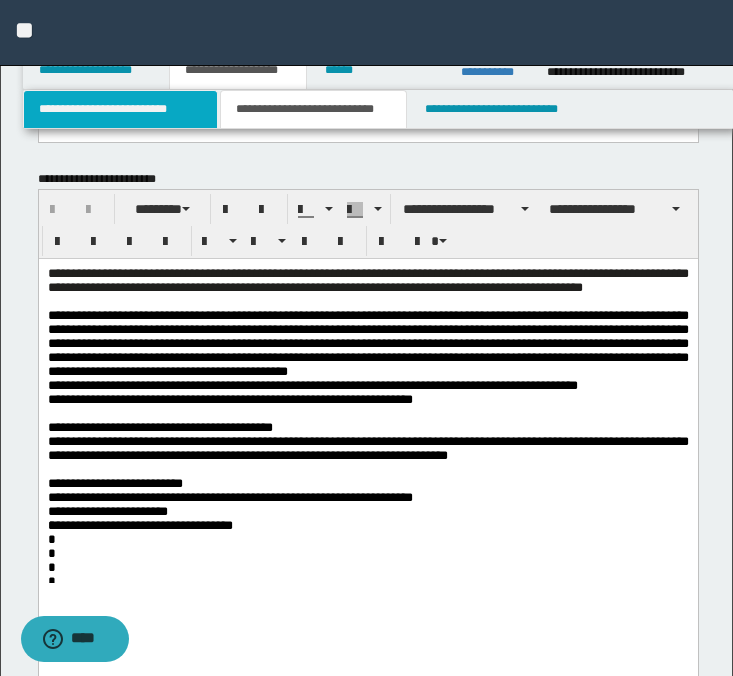 click on "**********" at bounding box center [120, 109] 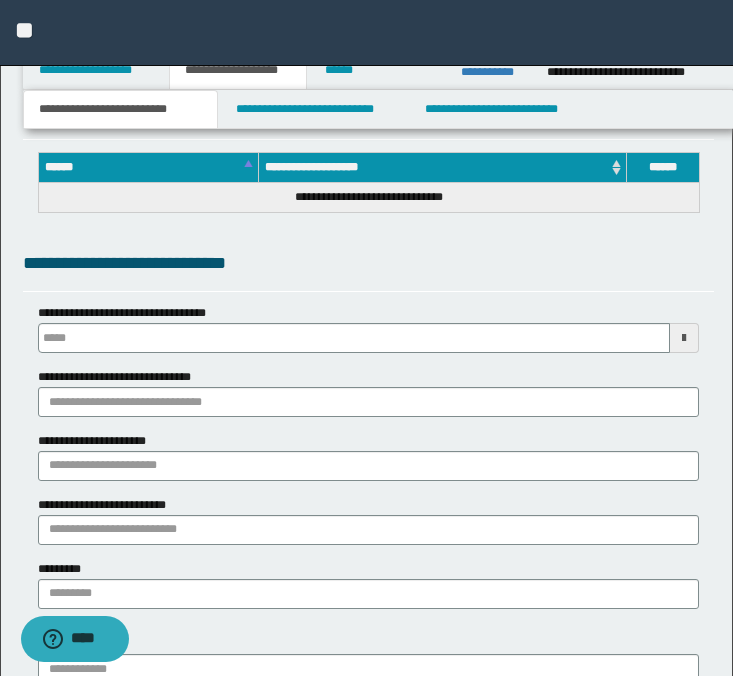 scroll, scrollTop: 1180, scrollLeft: 0, axis: vertical 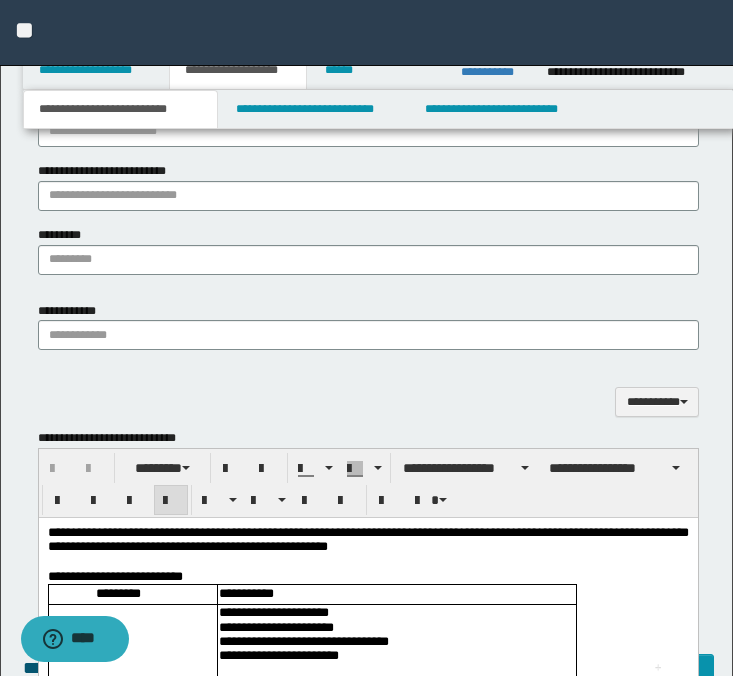 click on "**********" at bounding box center [367, 539] 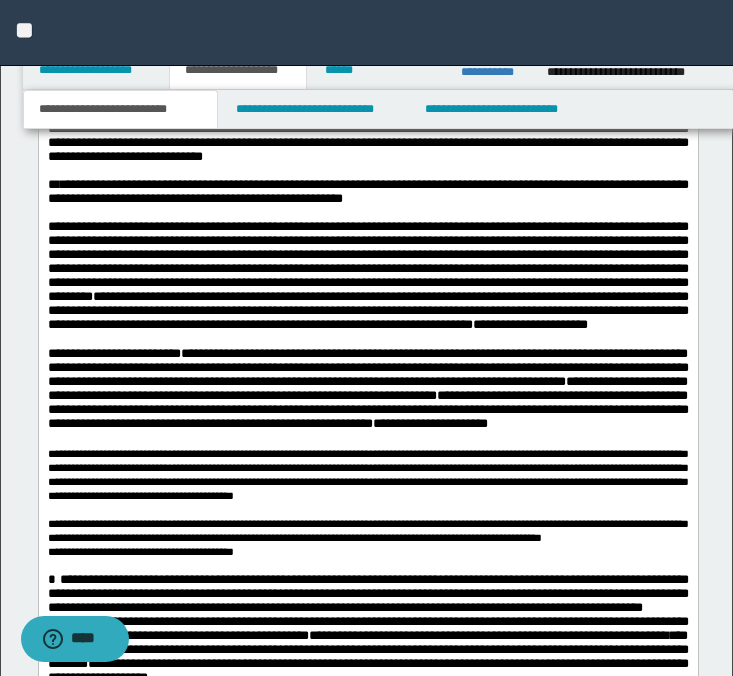 scroll, scrollTop: 3114, scrollLeft: 0, axis: vertical 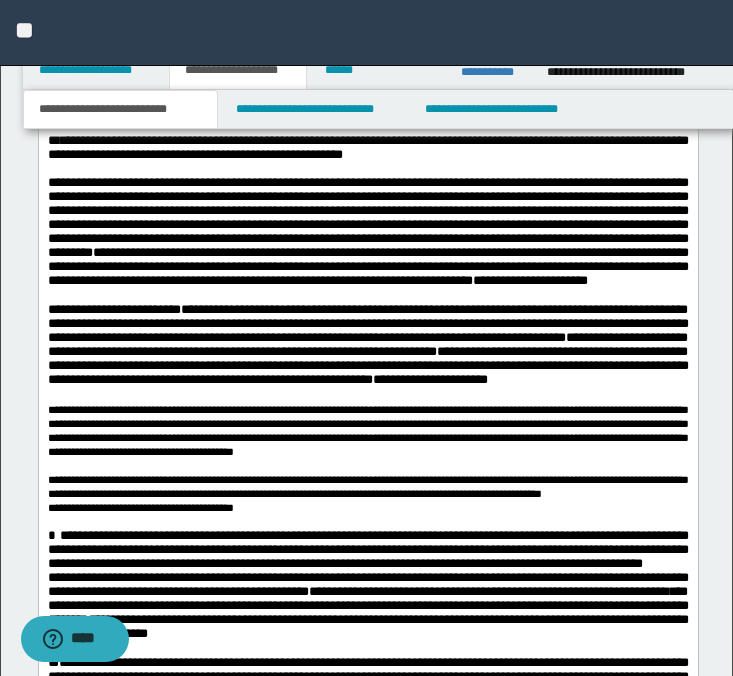 drag, startPoint x: 246, startPoint y: 240, endPoint x: 307, endPoint y: 294, distance: 81.46779 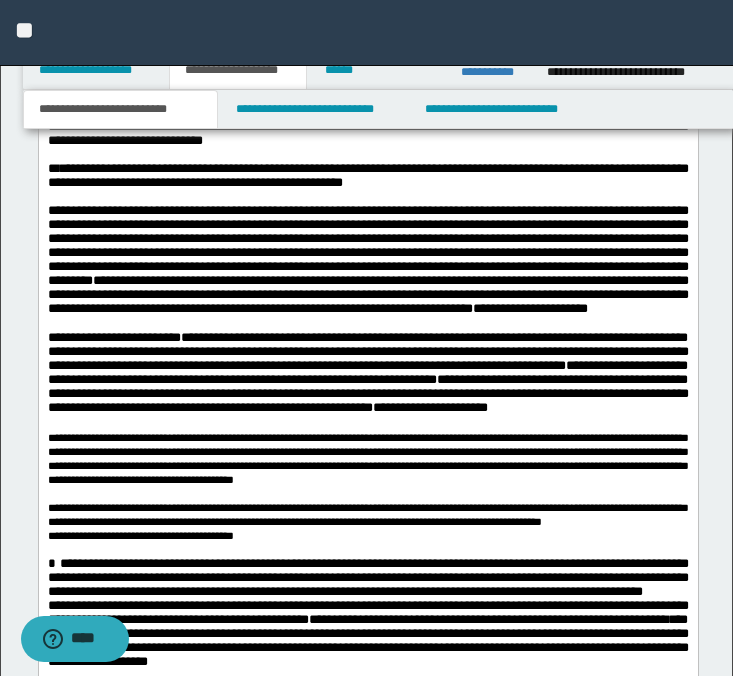 scroll, scrollTop: 3084, scrollLeft: 0, axis: vertical 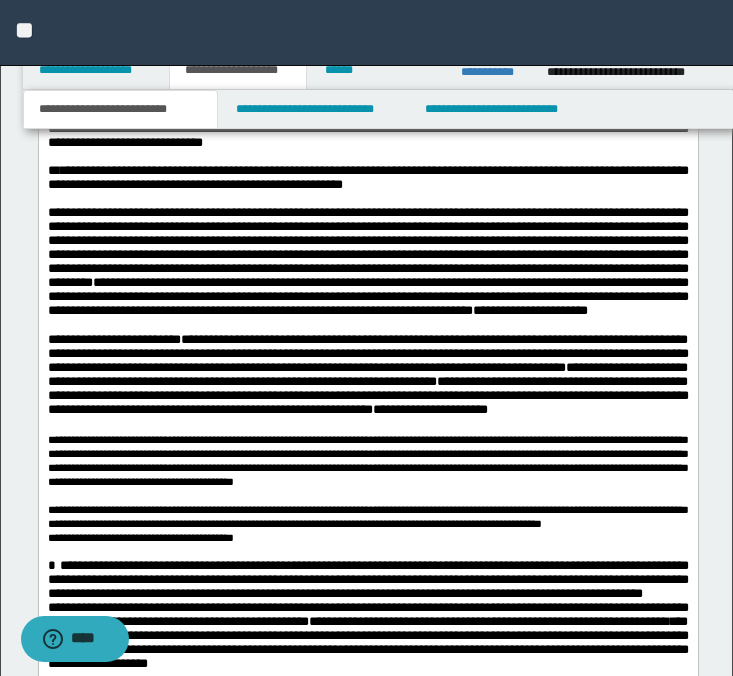 drag, startPoint x: 457, startPoint y: 320, endPoint x: 573, endPoint y: 328, distance: 116.275536 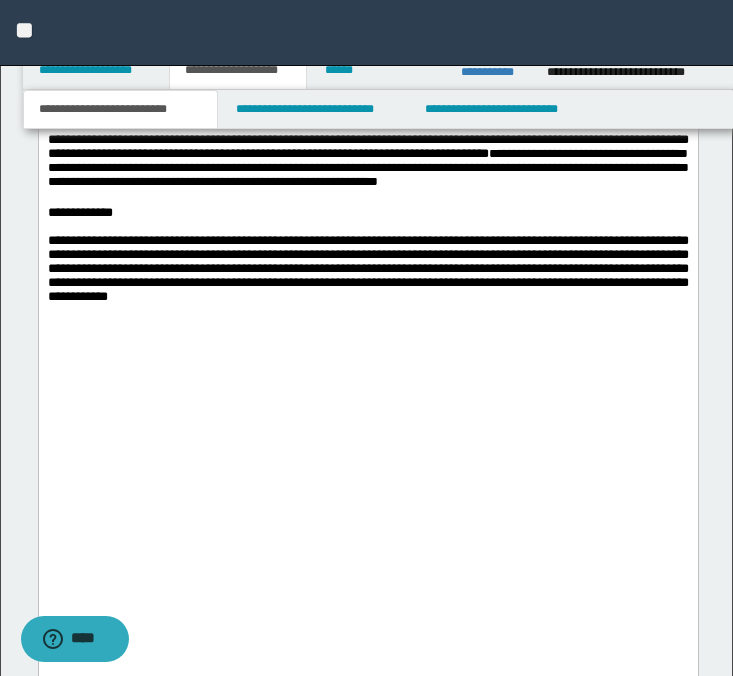 scroll, scrollTop: 3652, scrollLeft: 0, axis: vertical 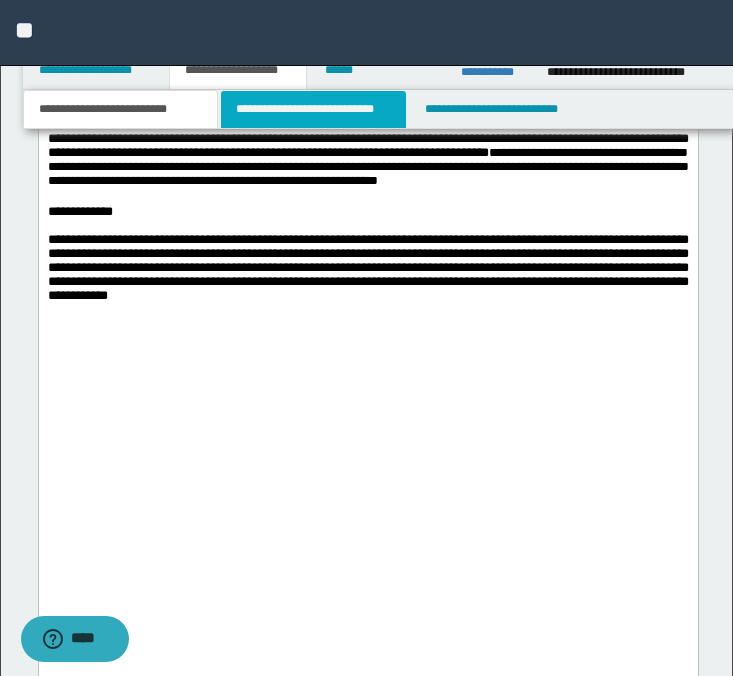 click on "**********" at bounding box center (314, 109) 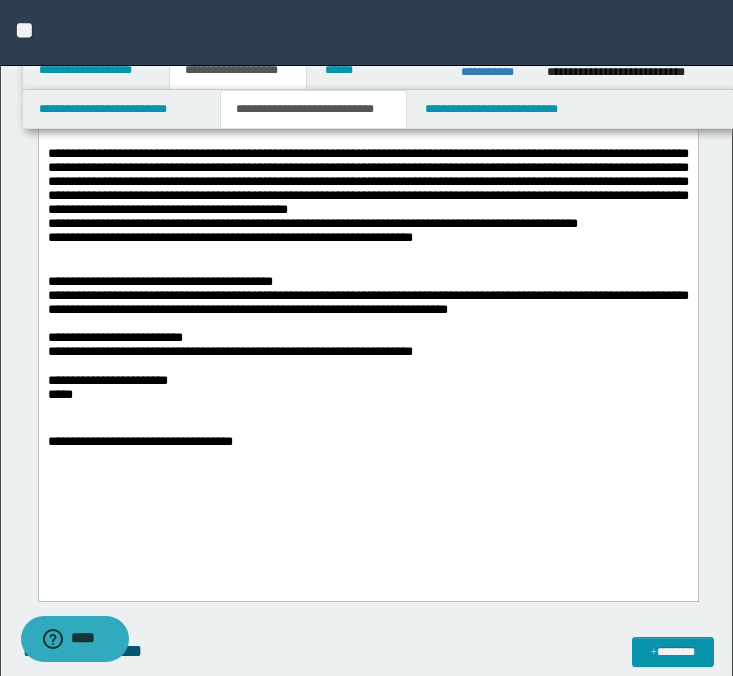 scroll, scrollTop: 635, scrollLeft: 0, axis: vertical 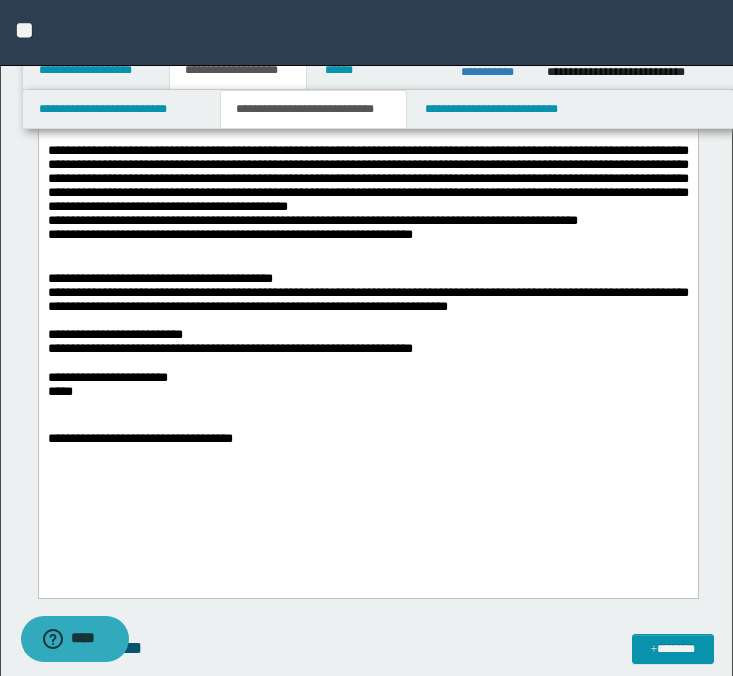 click on "**********" at bounding box center [367, 438] 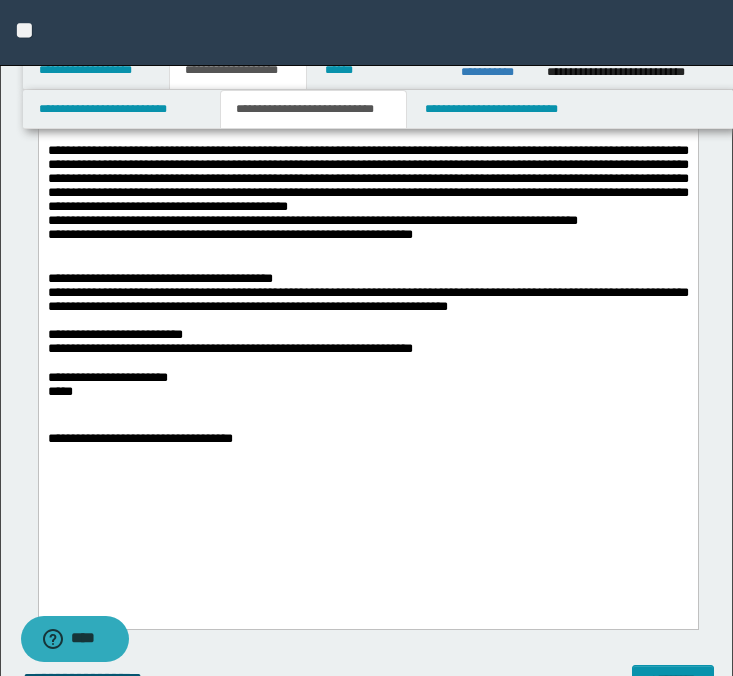 type 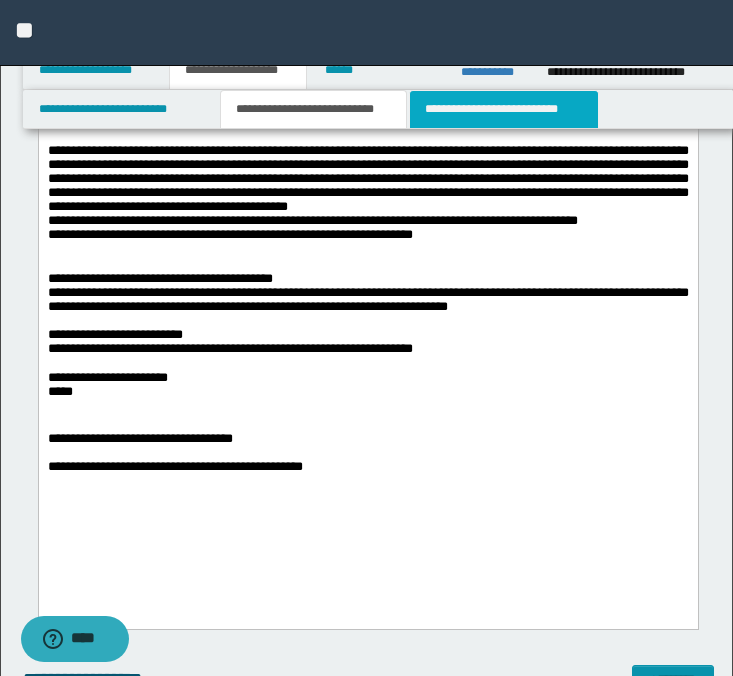 click on "**********" at bounding box center [504, 109] 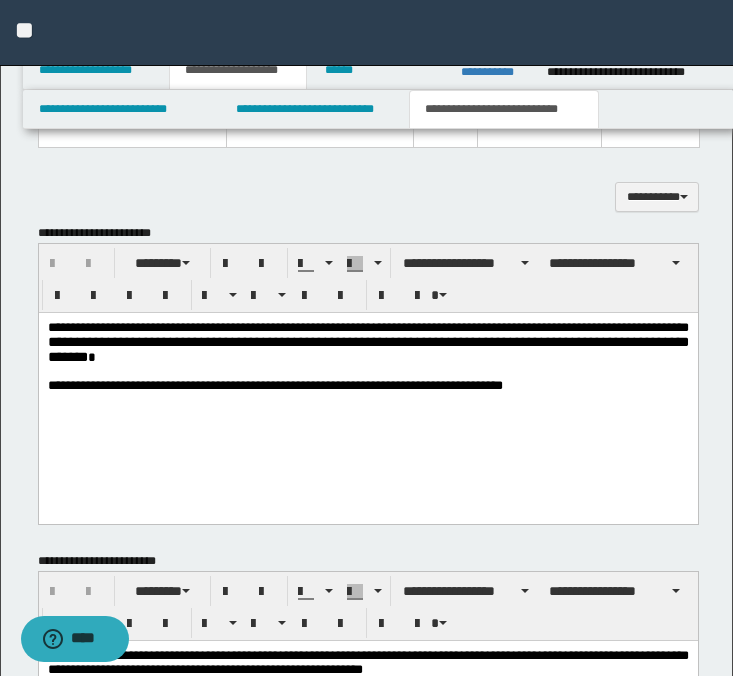 scroll, scrollTop: 765, scrollLeft: 0, axis: vertical 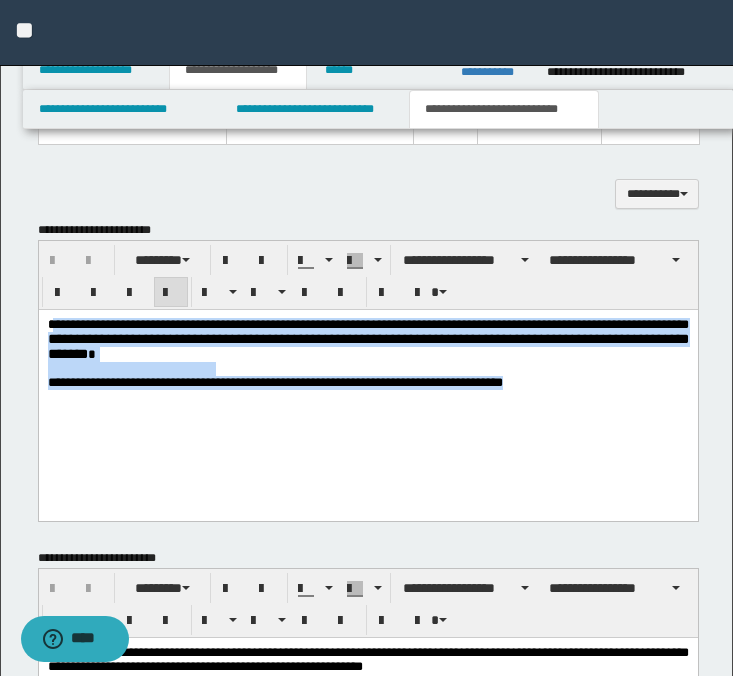 drag, startPoint x: 165, startPoint y: 405, endPoint x: 53, endPoint y: 328, distance: 135.91542 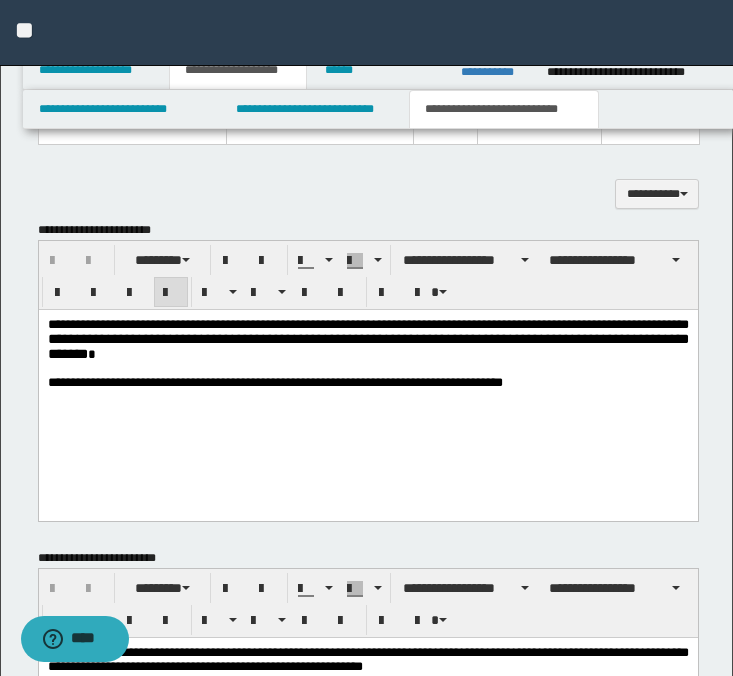 click on "**********" at bounding box center [367, 382] 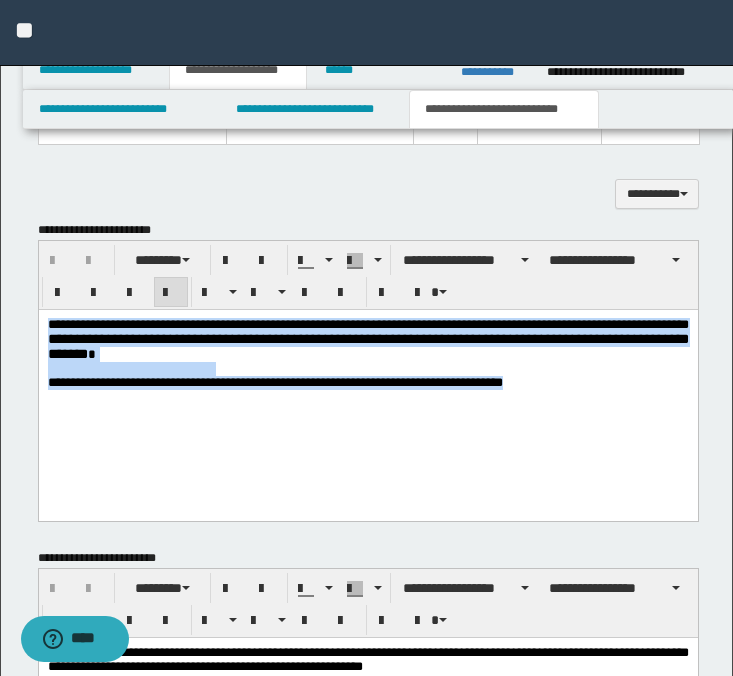 drag, startPoint x: 153, startPoint y: 406, endPoint x: -5, endPoint y: 298, distance: 191.38443 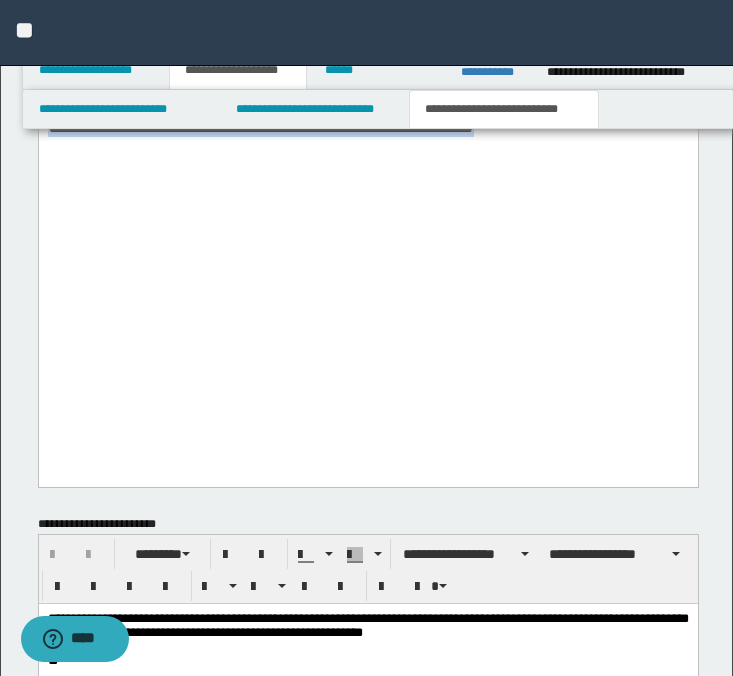 drag, startPoint x: 46, startPoint y: -1004, endPoint x: 534, endPoint y: 425, distance: 1510.0282 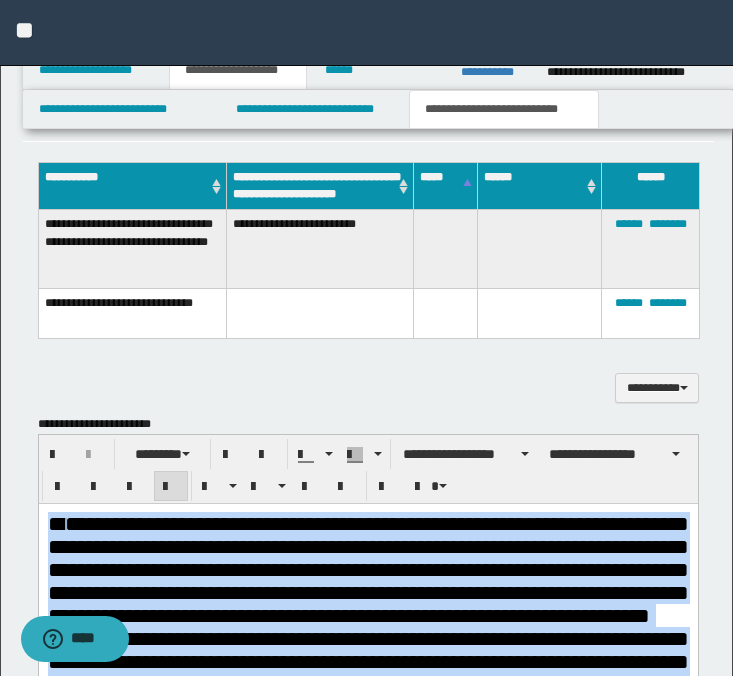 scroll, scrollTop: 549, scrollLeft: 0, axis: vertical 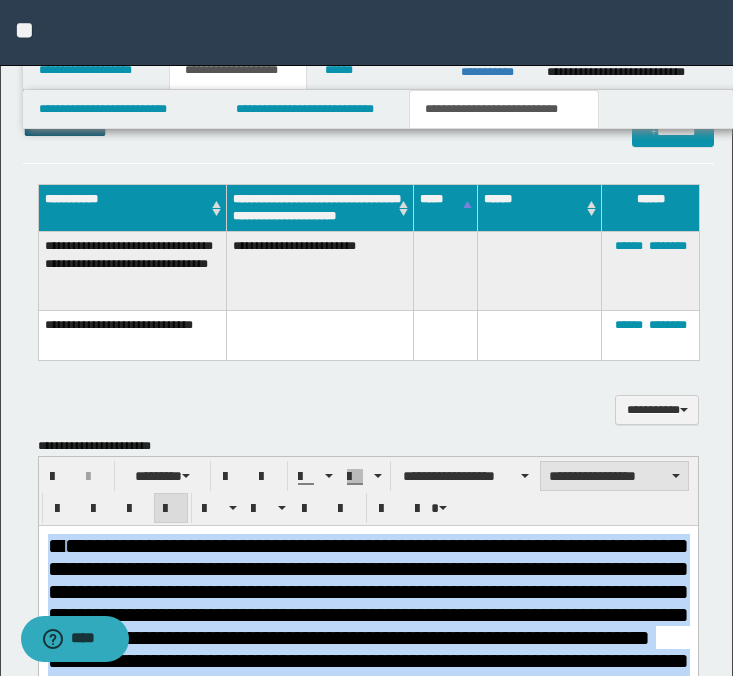 click on "**********" at bounding box center (614, 476) 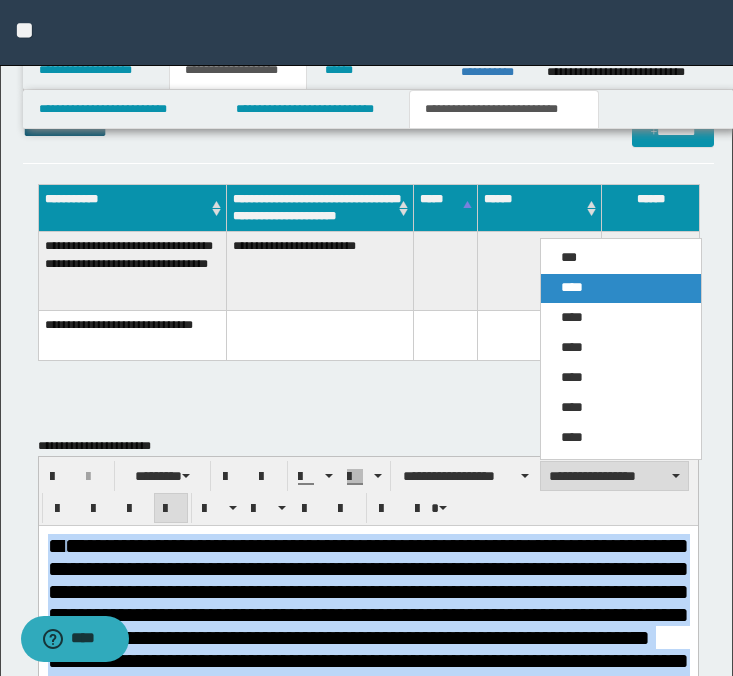 click on "****" at bounding box center [572, 287] 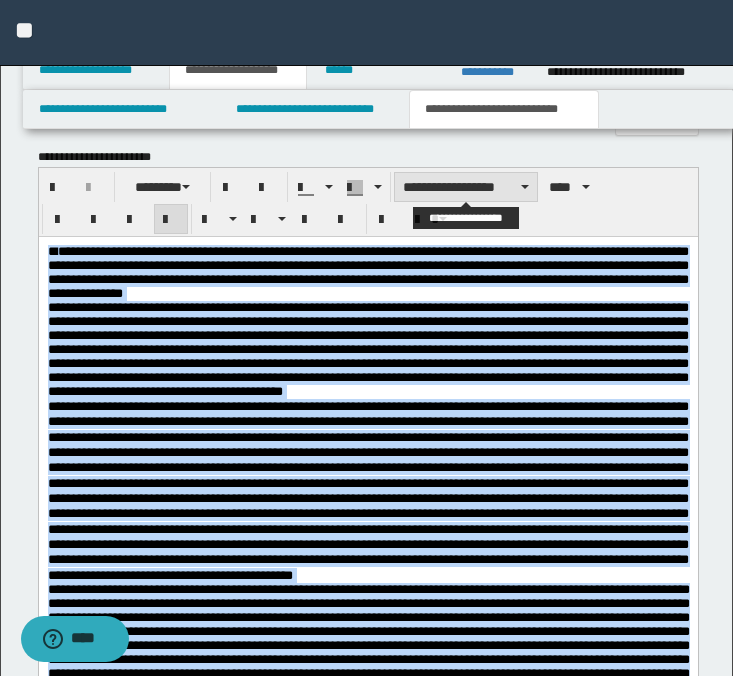 scroll, scrollTop: 909, scrollLeft: 0, axis: vertical 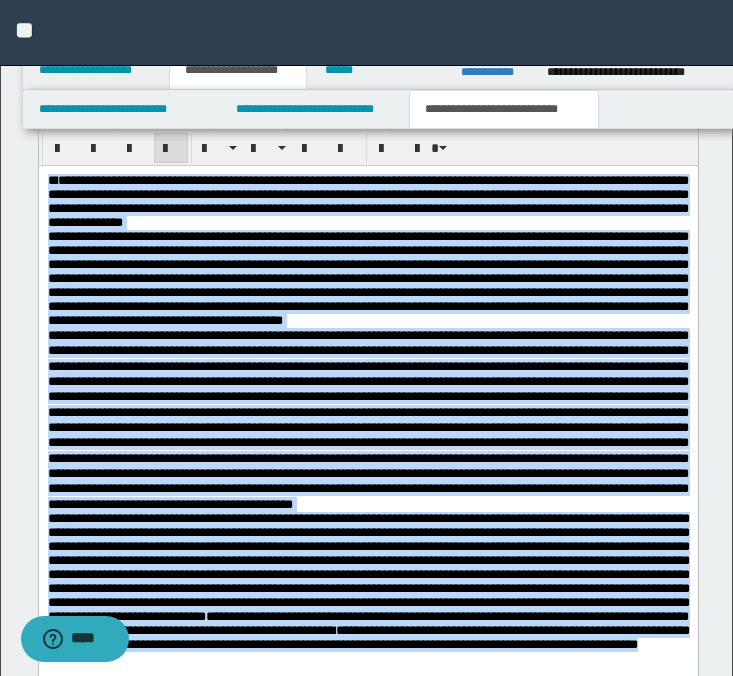 click on "**********" at bounding box center [367, 277] 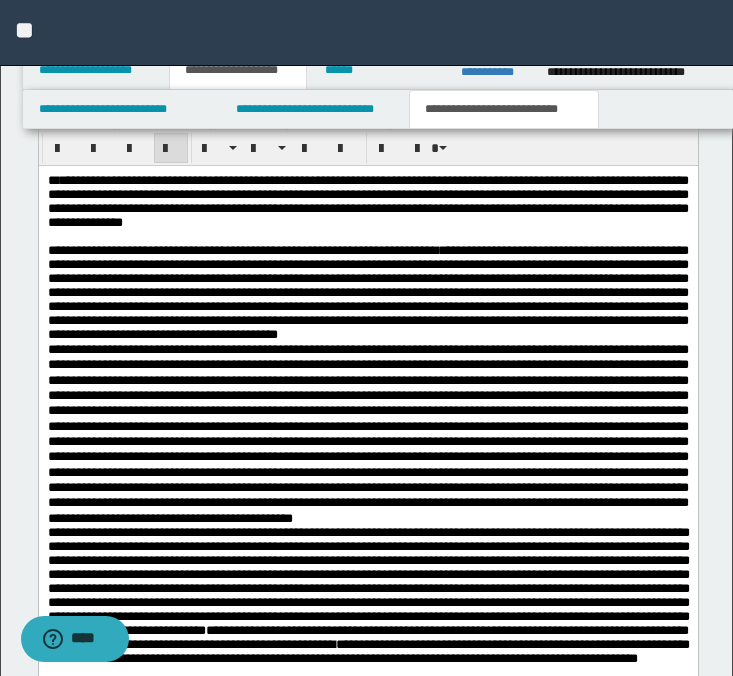 click at bounding box center (367, 433) 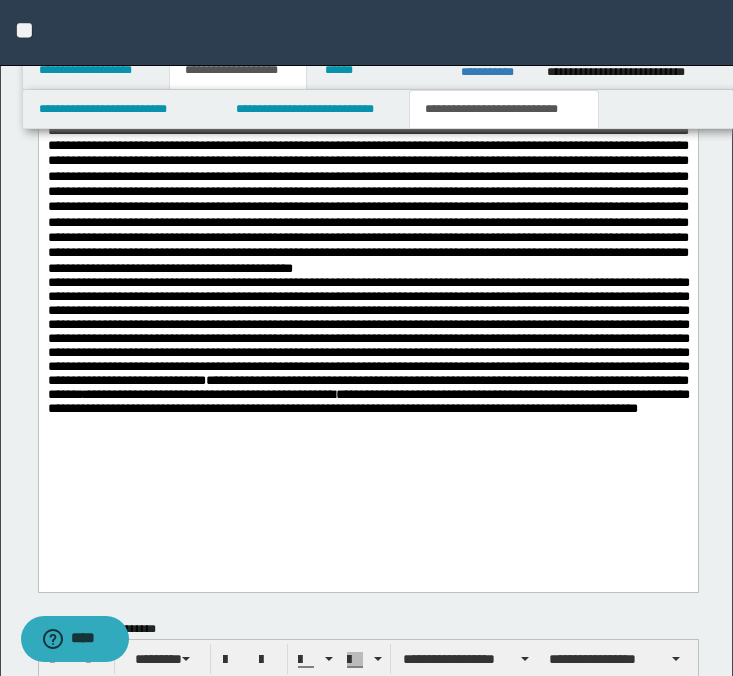 scroll, scrollTop: 1189, scrollLeft: 0, axis: vertical 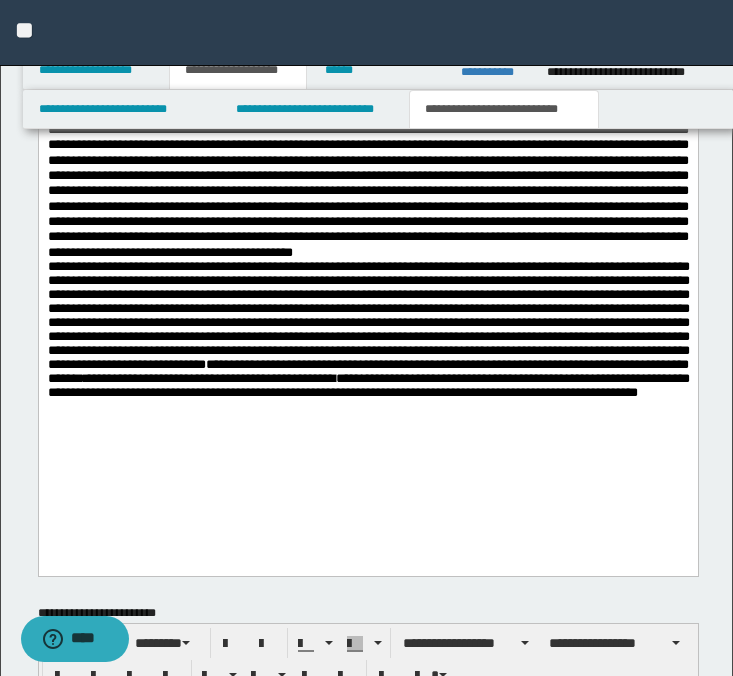 click on "**********" at bounding box center (368, 315) 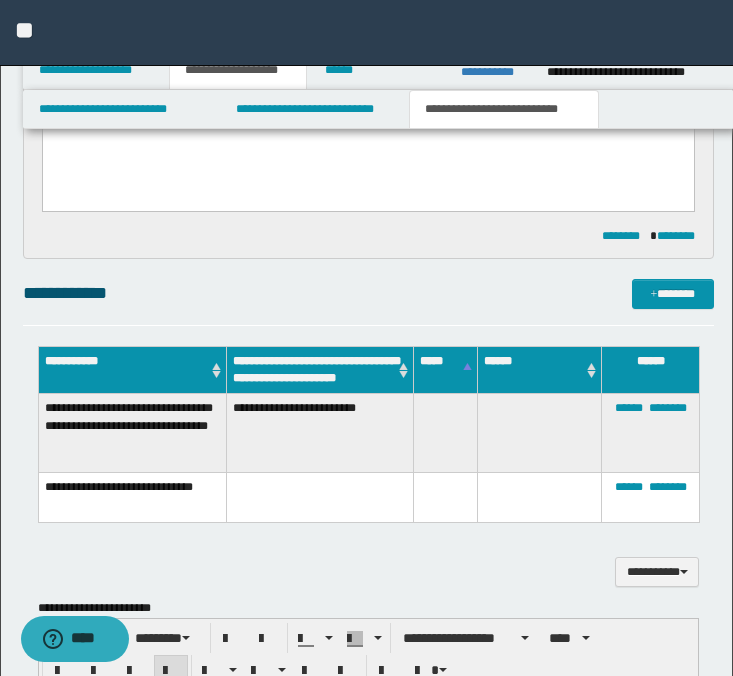 scroll, scrollTop: 393, scrollLeft: 0, axis: vertical 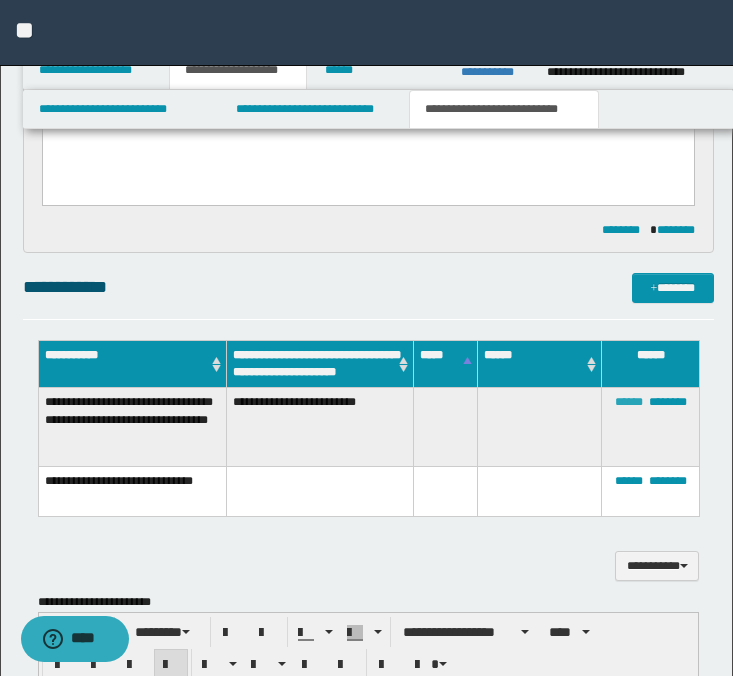 click on "******" at bounding box center [629, 402] 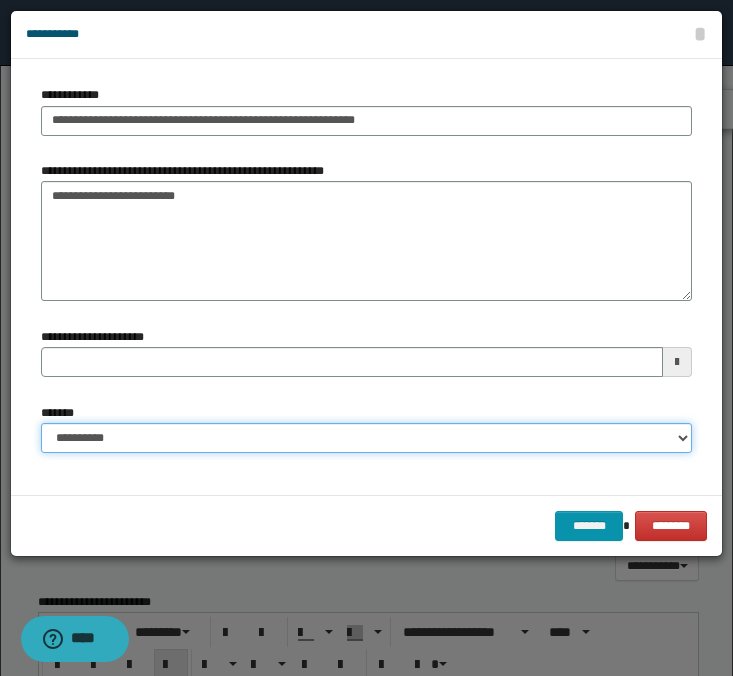click on "**********" at bounding box center (366, 438) 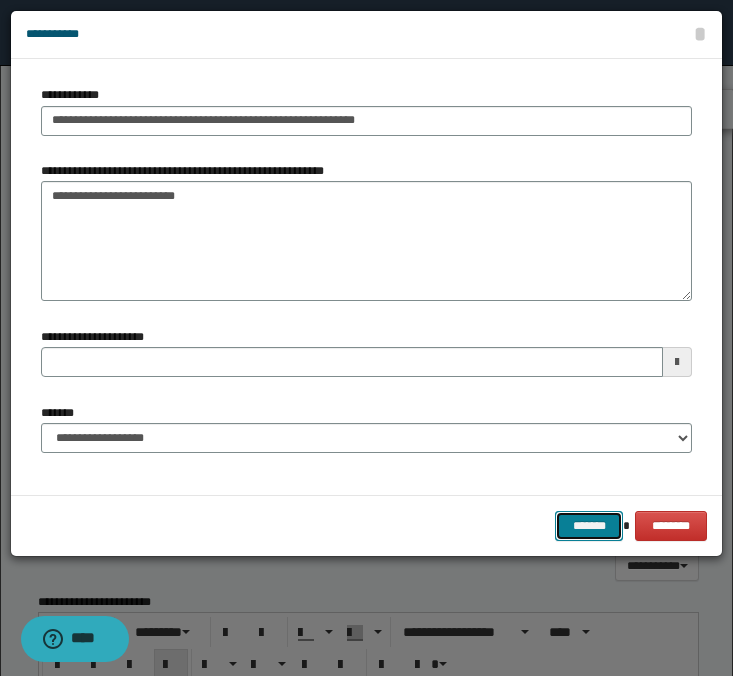 click on "*******" at bounding box center (589, 526) 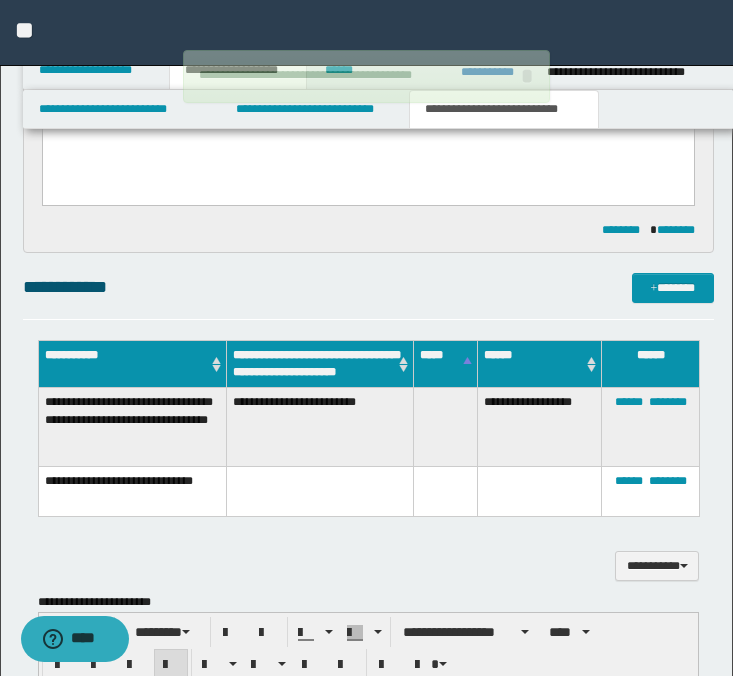 type 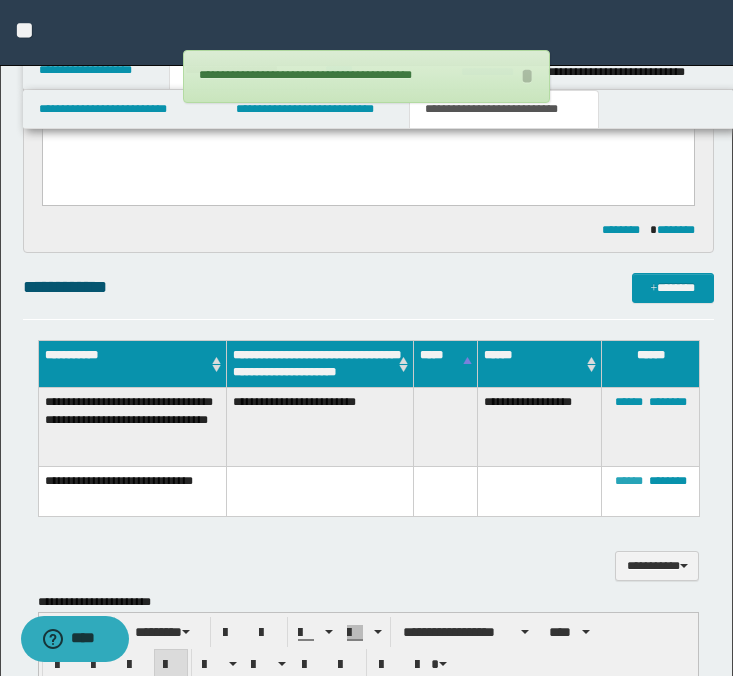 click on "******" at bounding box center (629, 481) 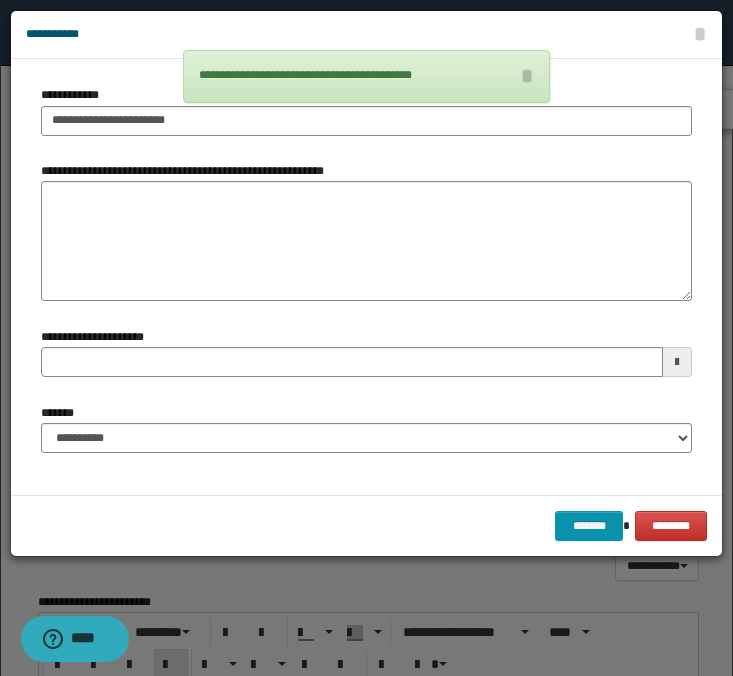 type 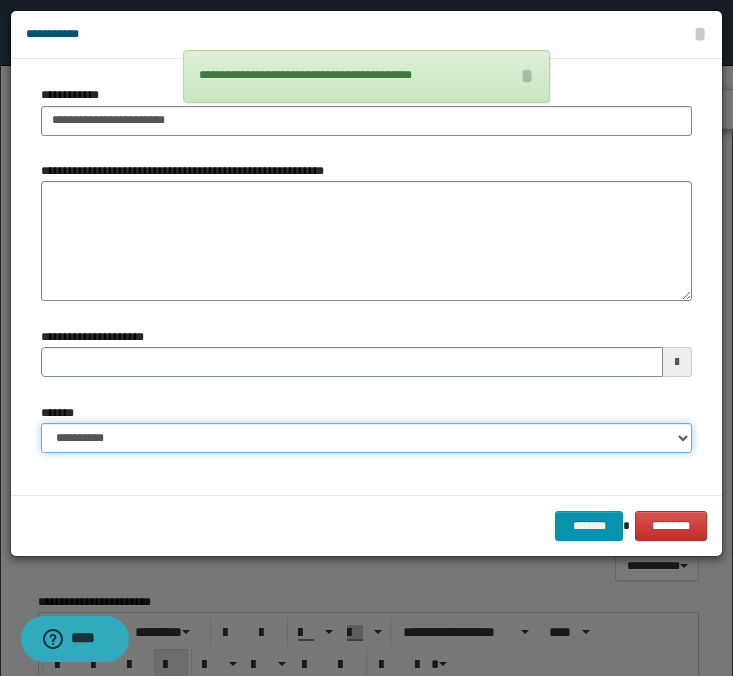 click on "**********" at bounding box center (366, 438) 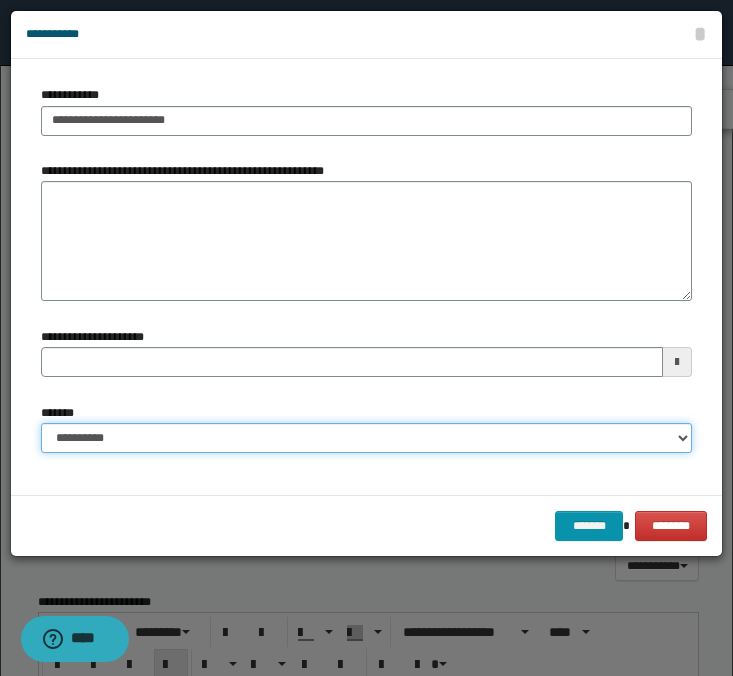 select on "*" 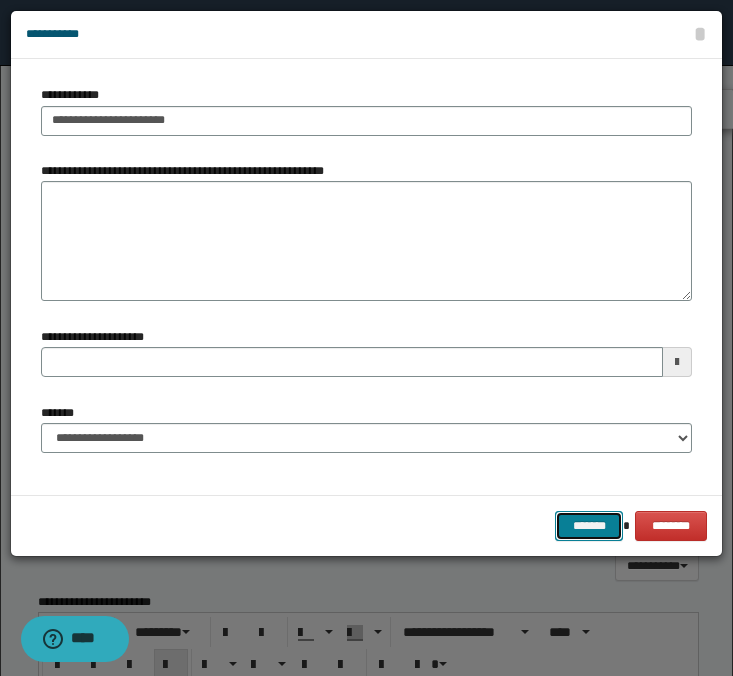 click on "*******" at bounding box center (589, 526) 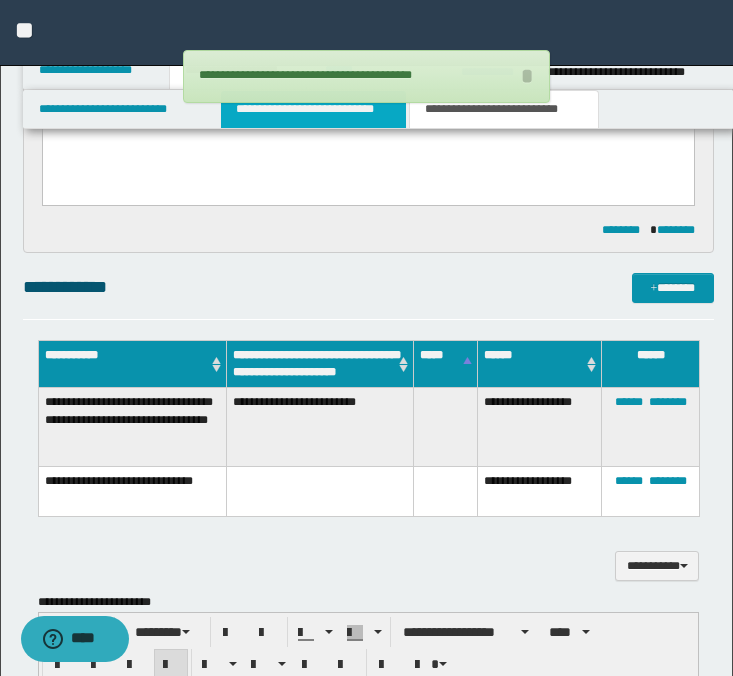 click on "**********" at bounding box center (314, 109) 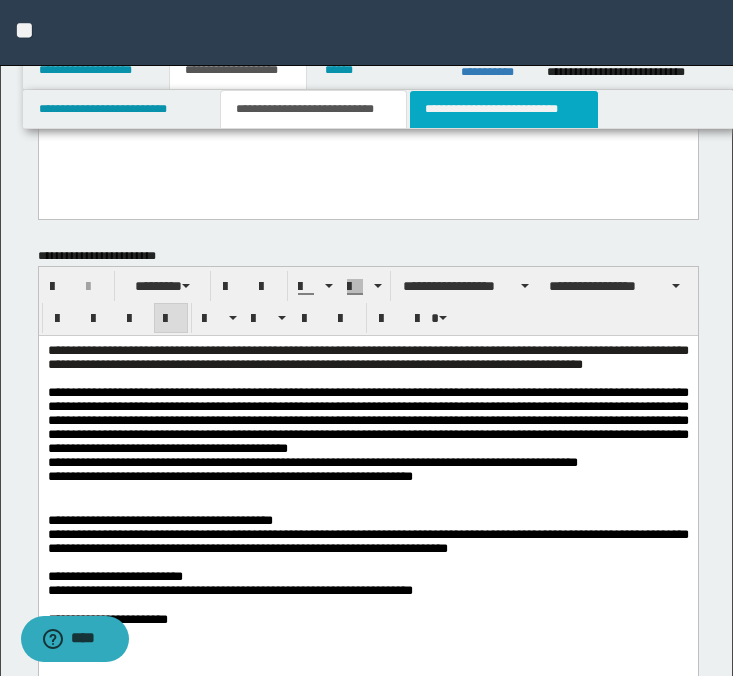 click on "**********" at bounding box center (504, 109) 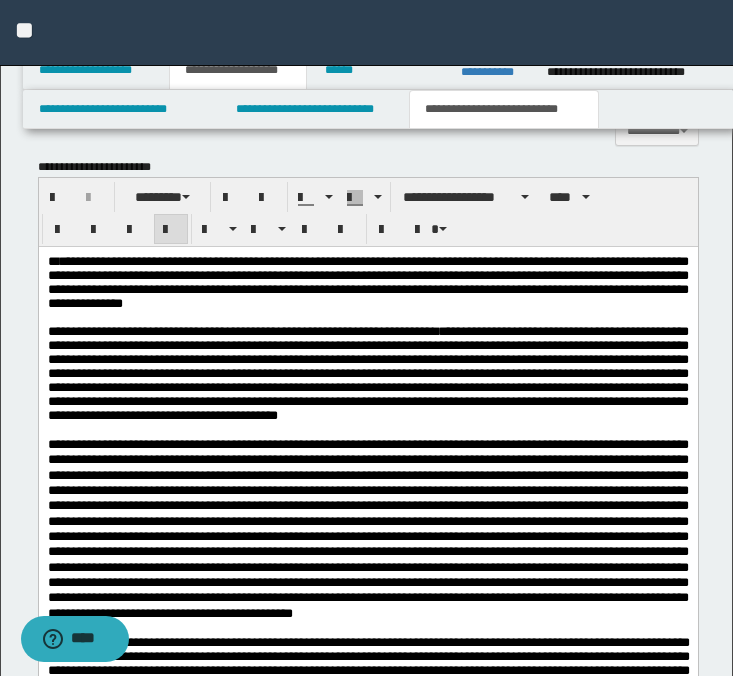 scroll, scrollTop: 822, scrollLeft: 0, axis: vertical 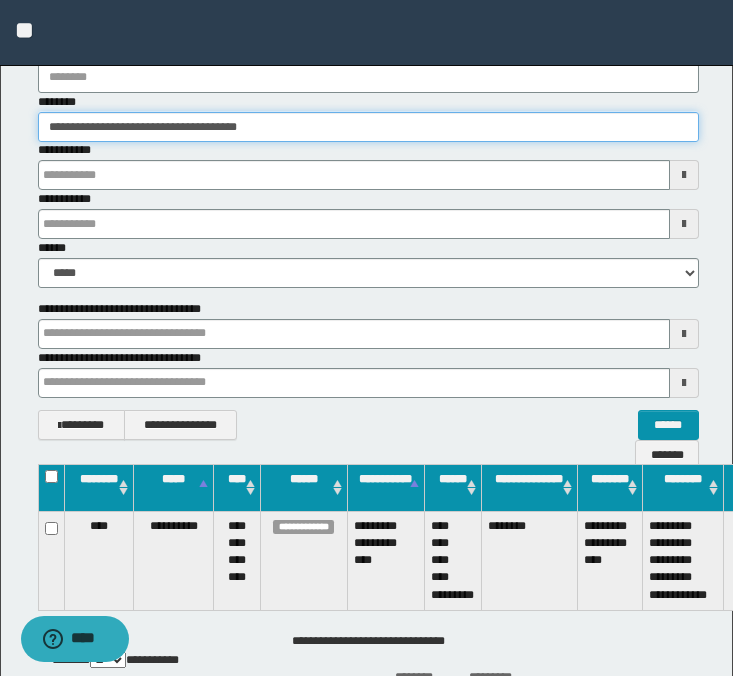 drag, startPoint x: 222, startPoint y: 127, endPoint x: -4, endPoint y: 115, distance: 226.31836 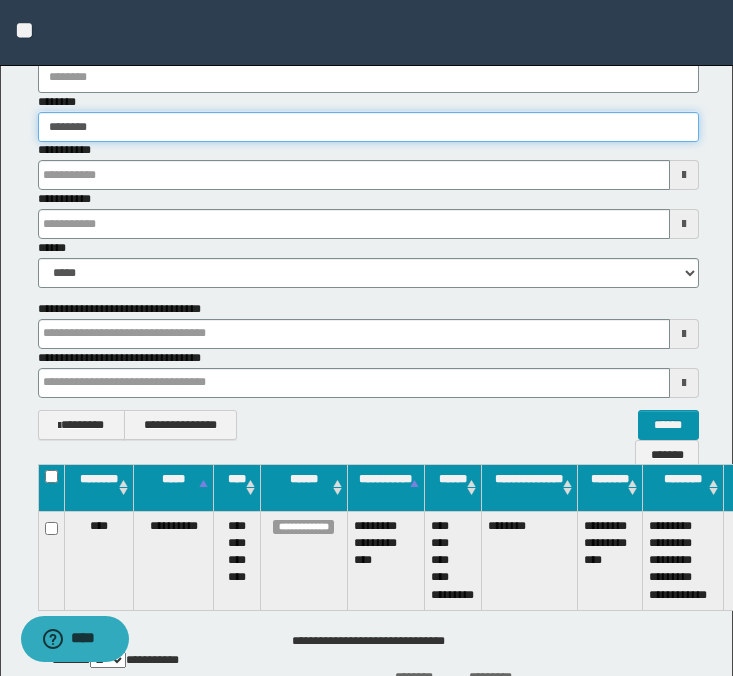 type on "********" 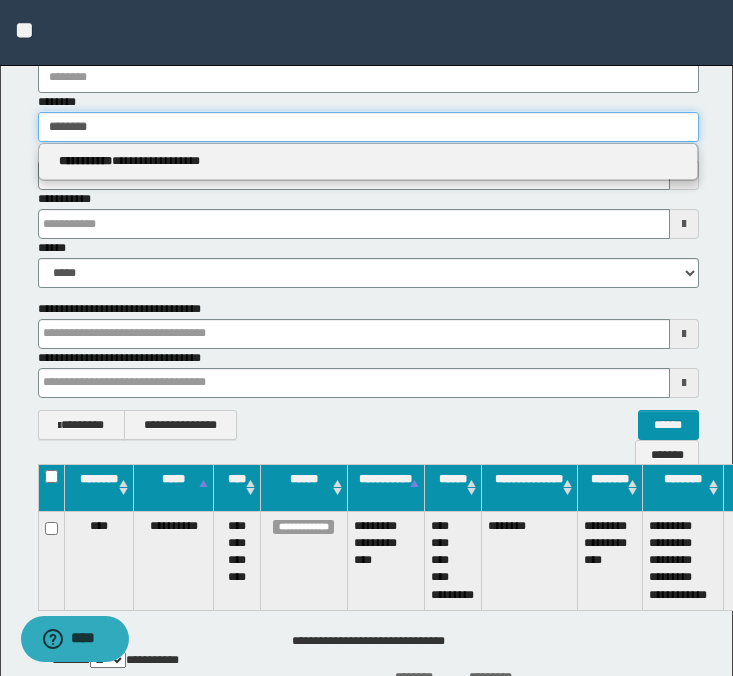 type on "********" 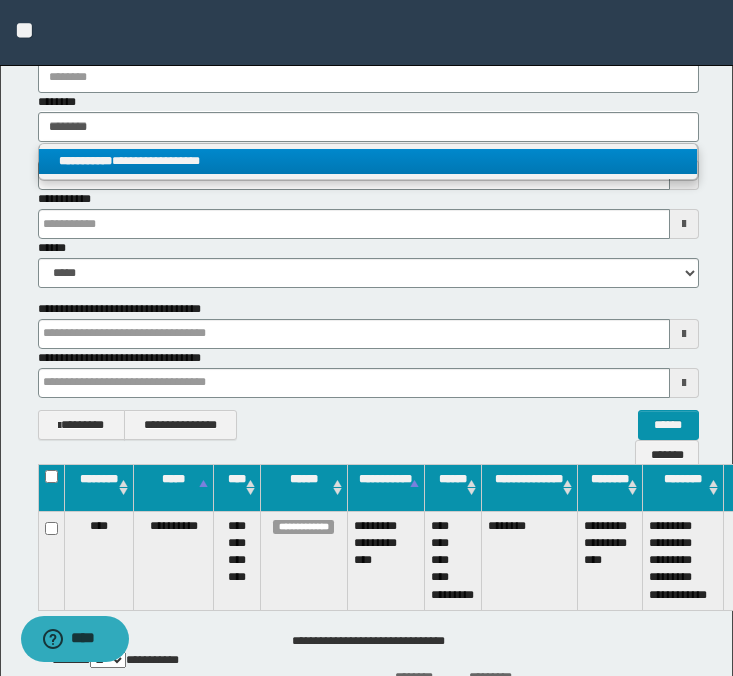 click on "**********" at bounding box center [368, 161] 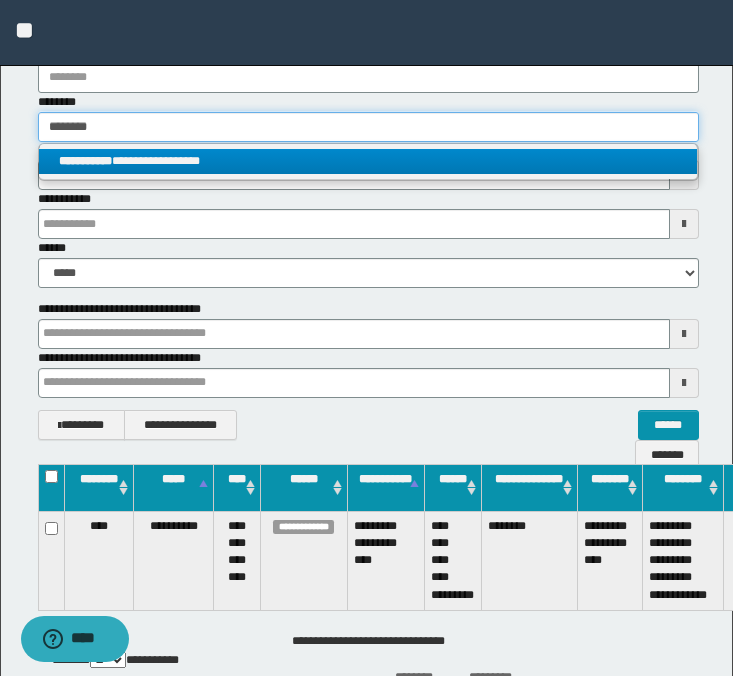 type 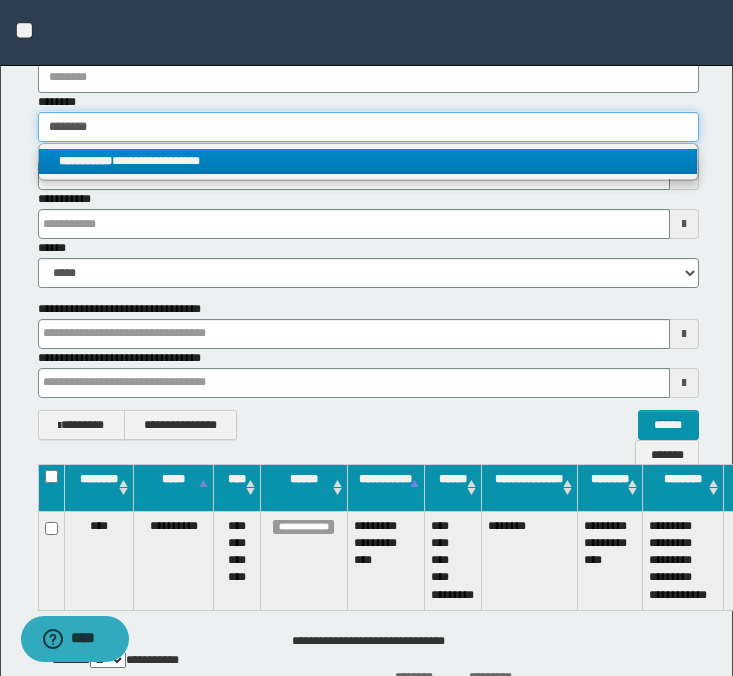 type on "**********" 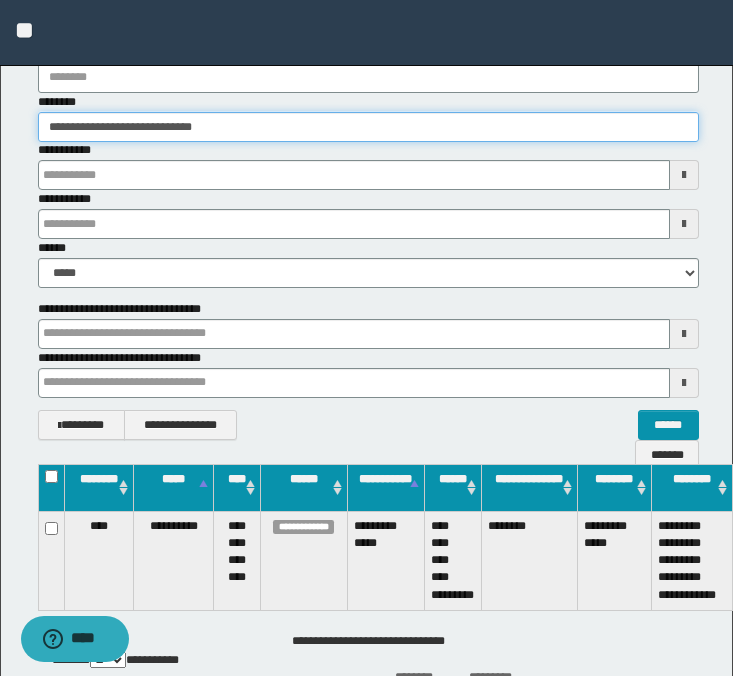 scroll, scrollTop: 137, scrollLeft: 108, axis: both 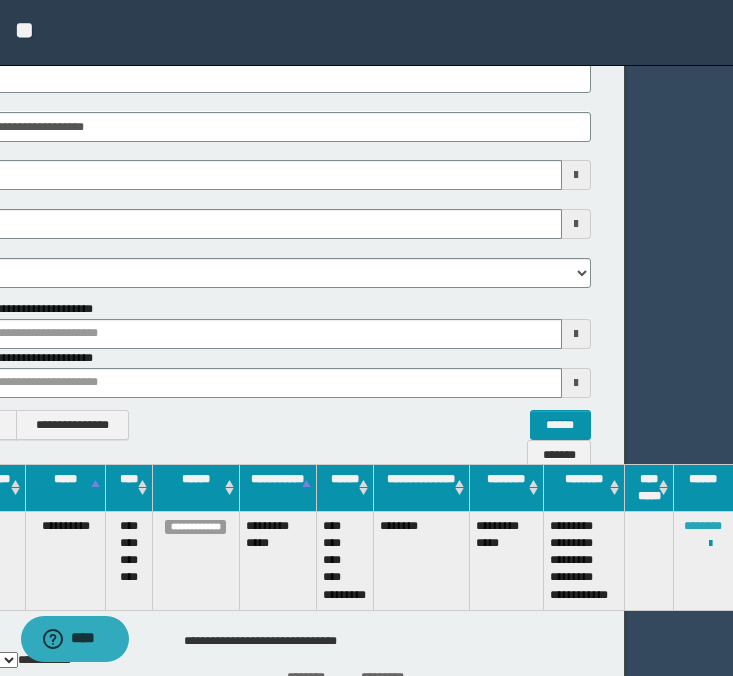 click on "********" at bounding box center [703, 526] 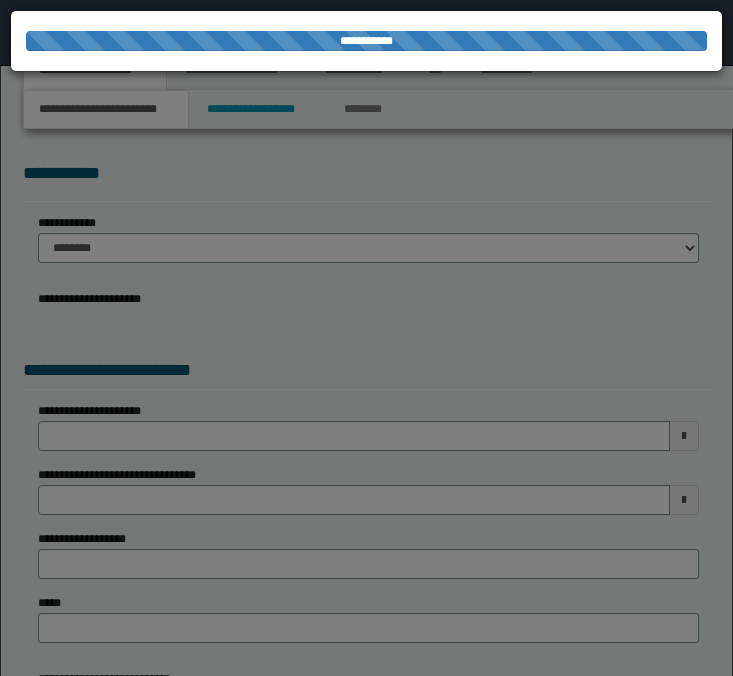 scroll, scrollTop: 0, scrollLeft: 0, axis: both 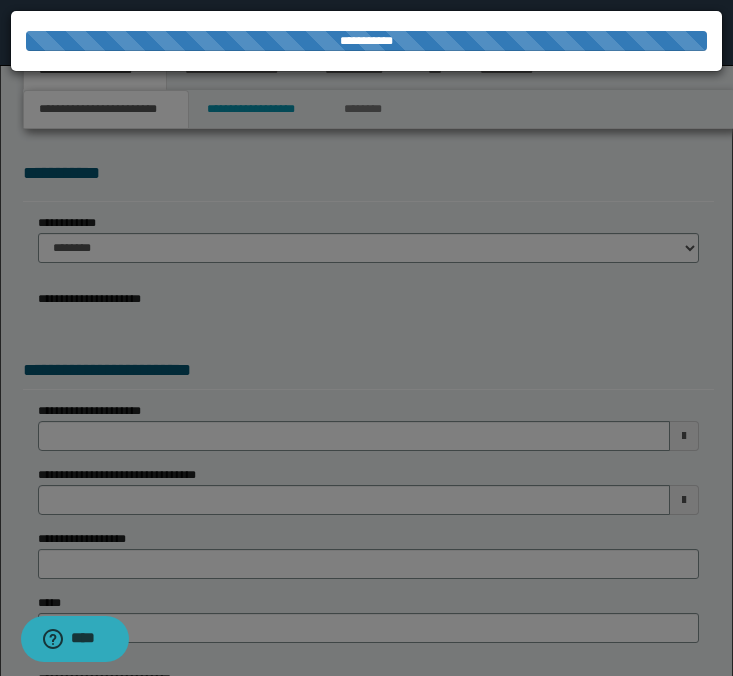 select on "*" 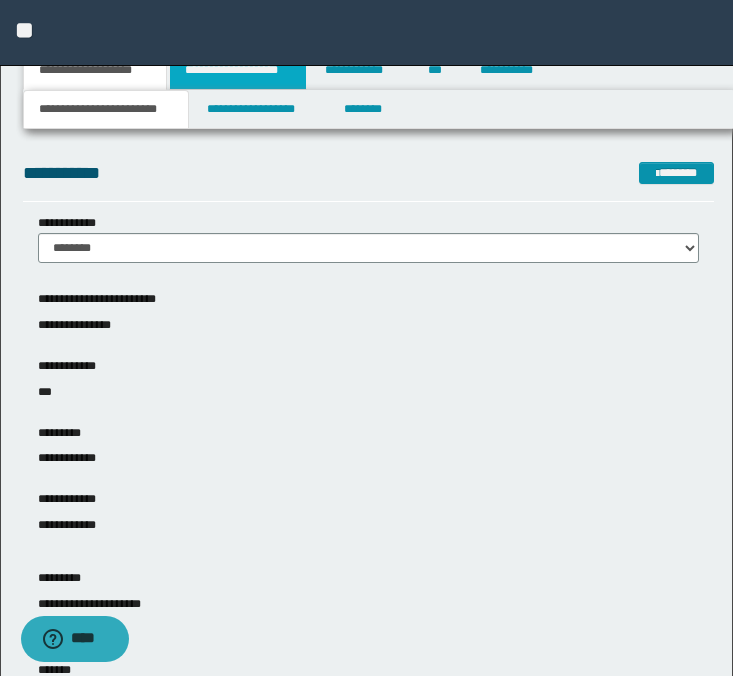 click on "**********" at bounding box center [238, 70] 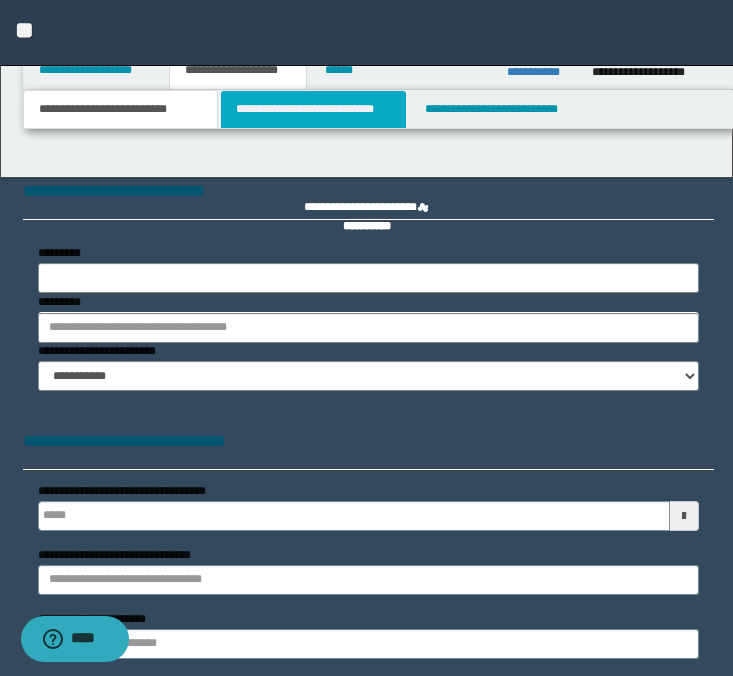 click on "**********" at bounding box center (314, 109) 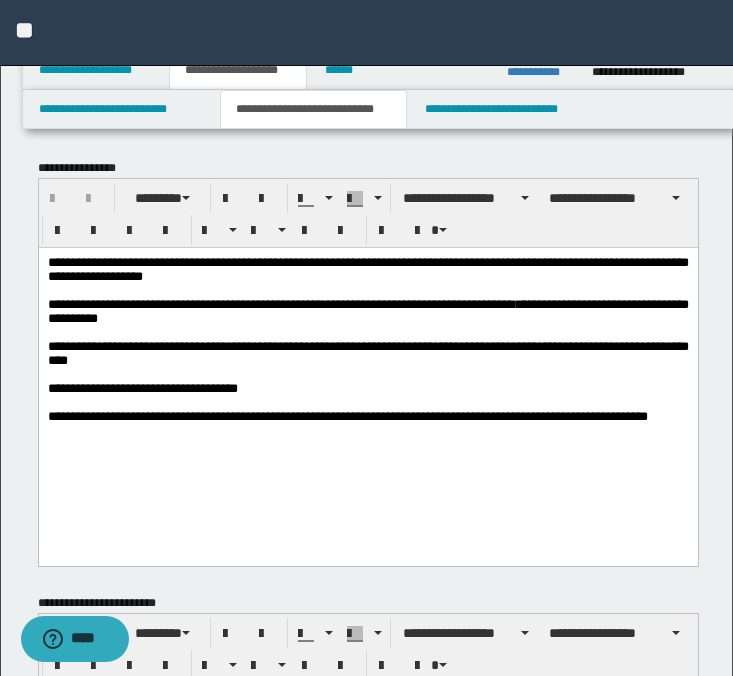 scroll, scrollTop: 0, scrollLeft: 0, axis: both 